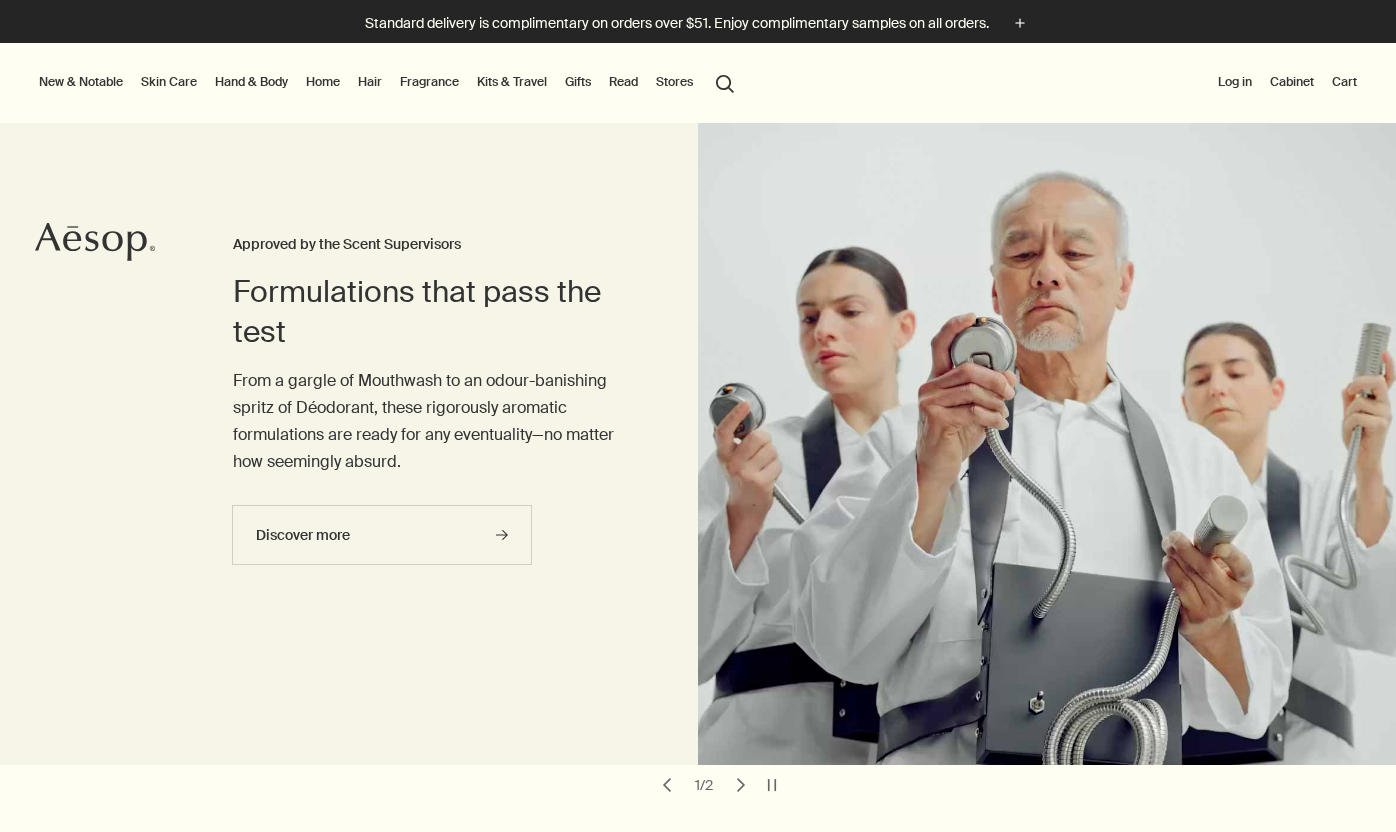 scroll, scrollTop: 0, scrollLeft: 0, axis: both 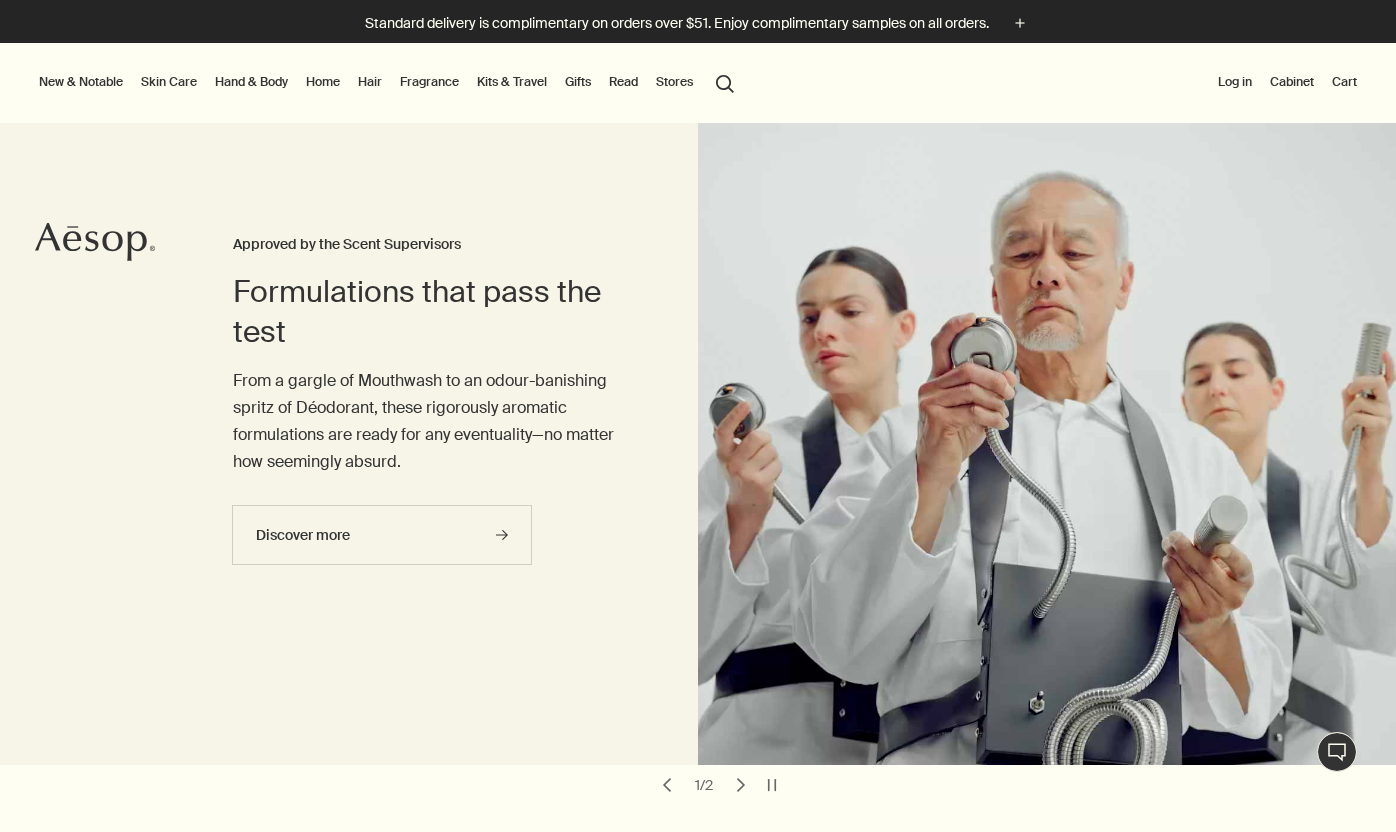click on "Hand & Body" at bounding box center (251, 82) 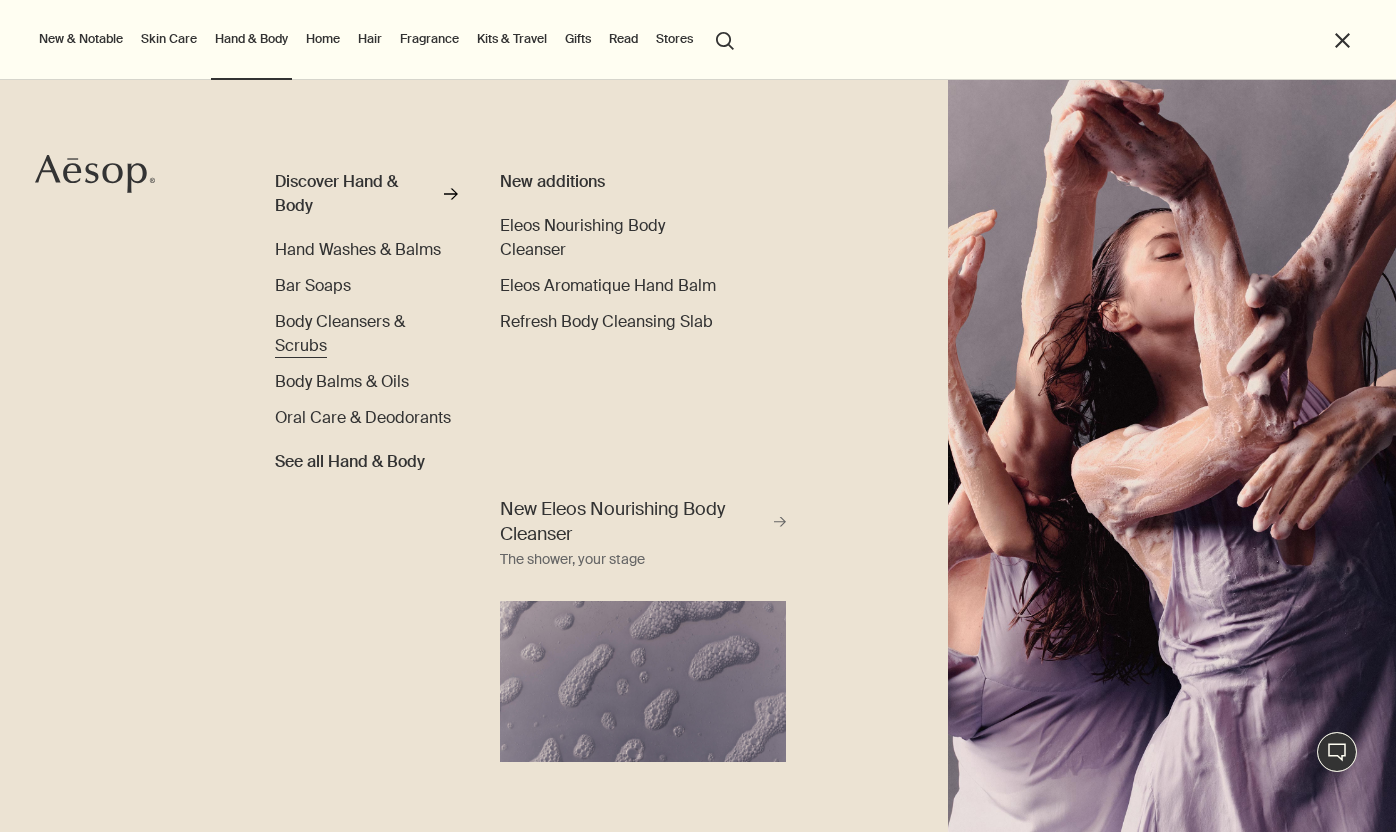 click on "Body Cleansers & Scrubs" at bounding box center [340, 333] 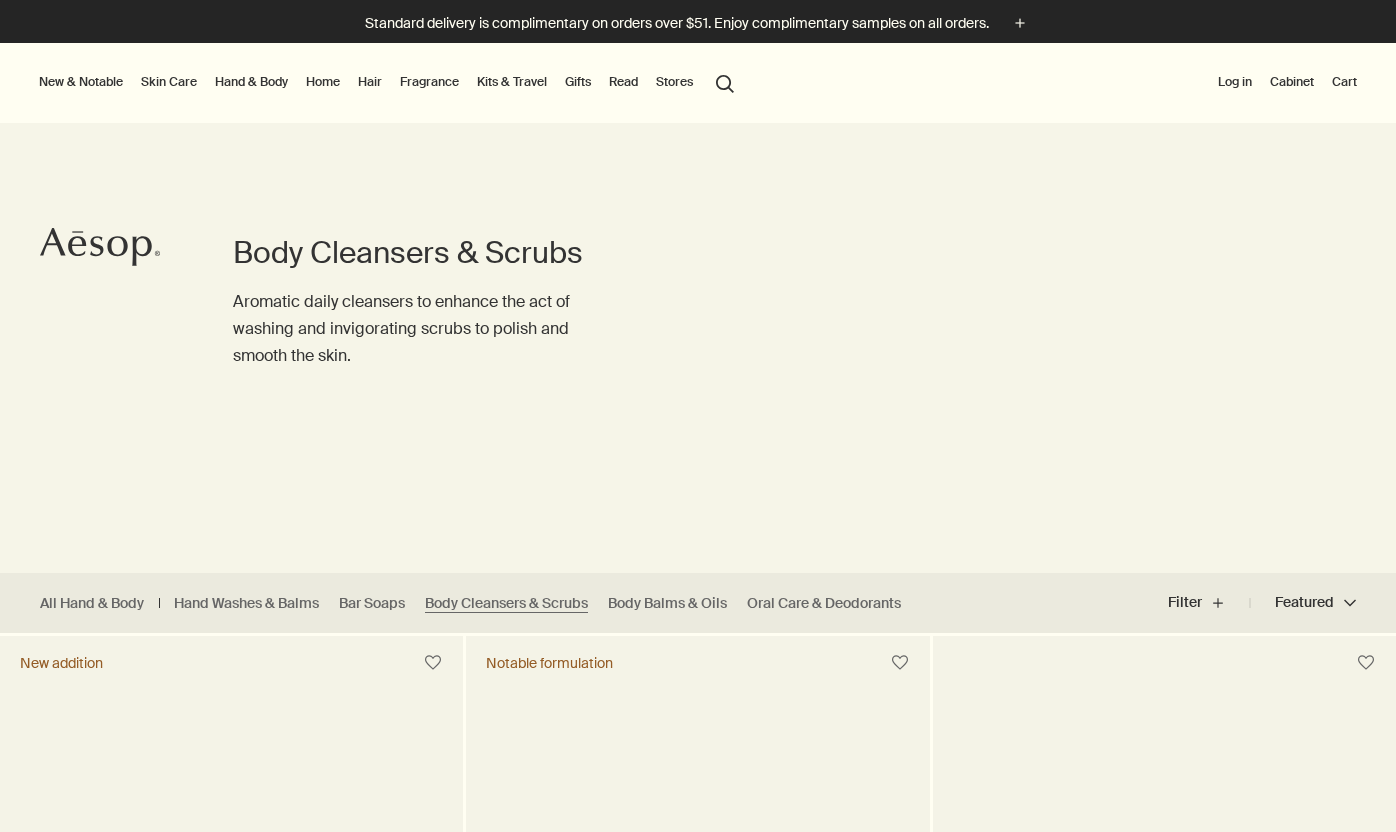 scroll, scrollTop: 0, scrollLeft: 0, axis: both 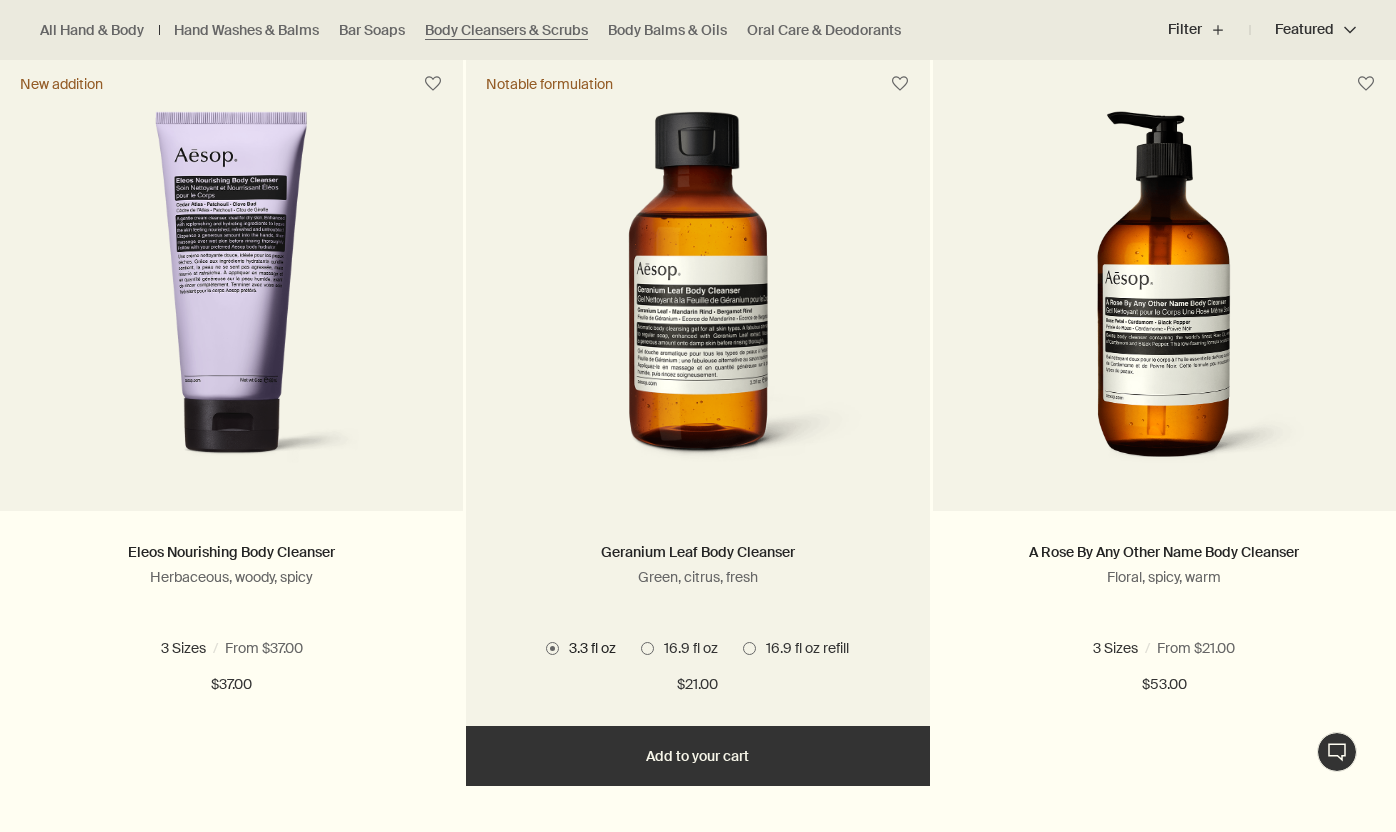 click on "16.9 fl oz" at bounding box center [686, 648] 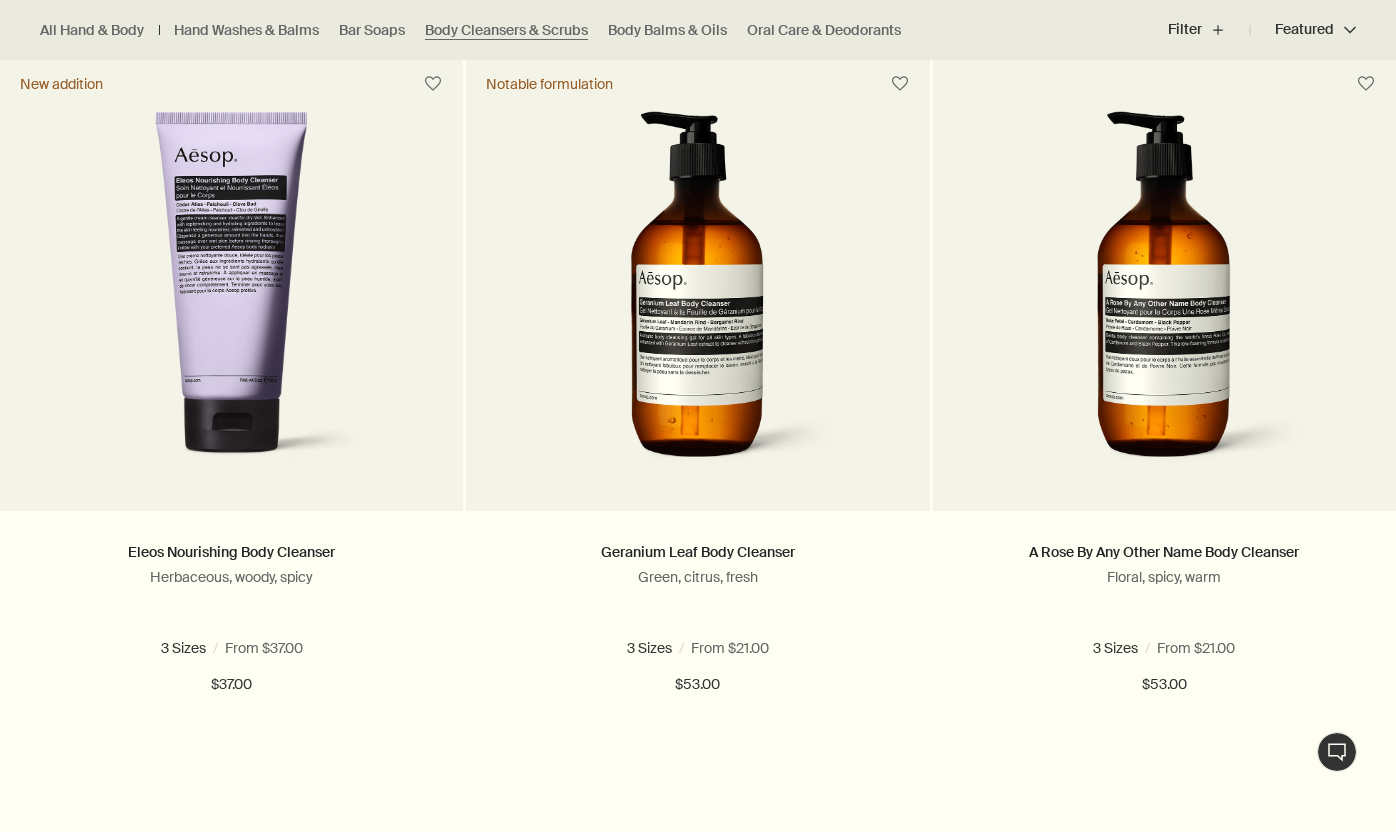 click at bounding box center [698, 253] 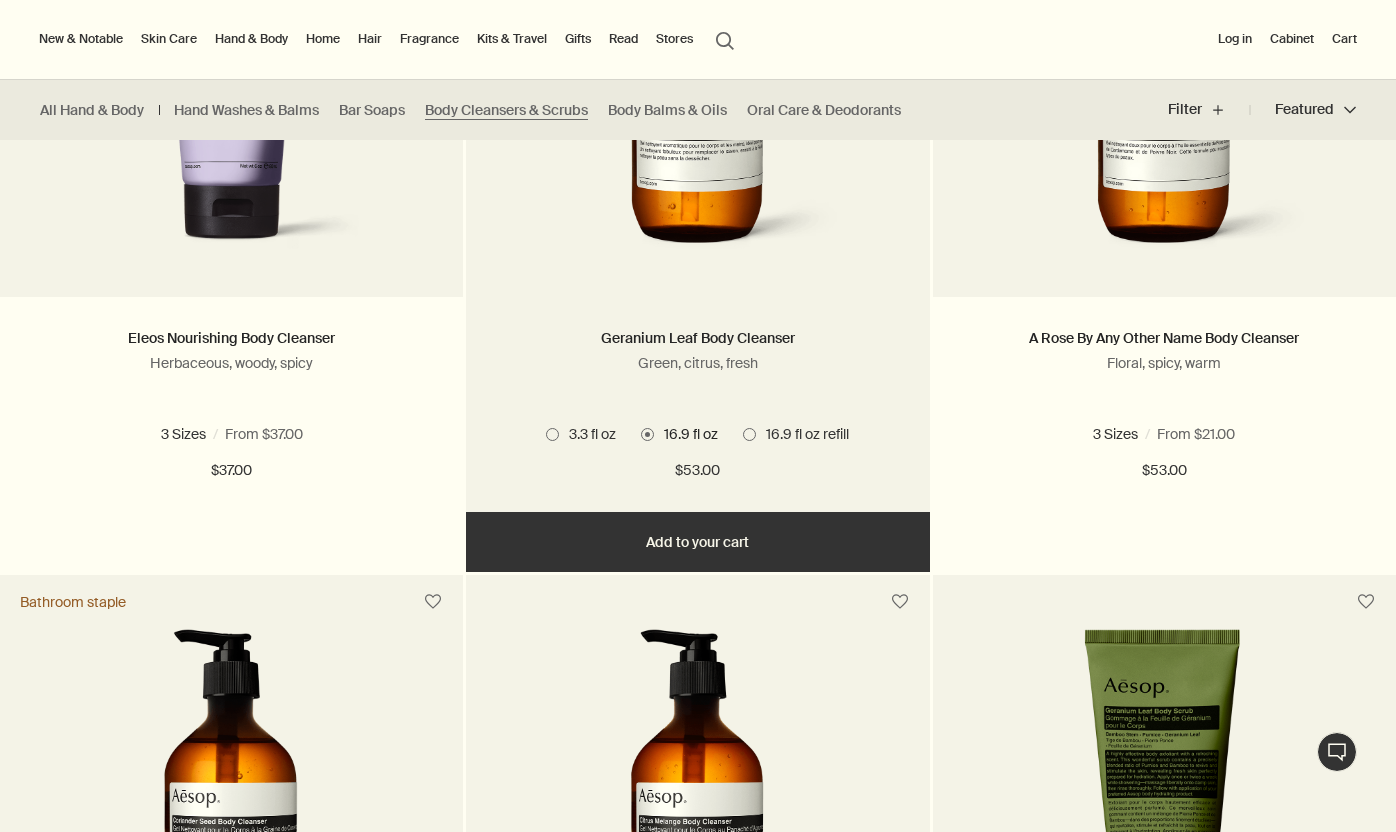 scroll, scrollTop: 754, scrollLeft: 0, axis: vertical 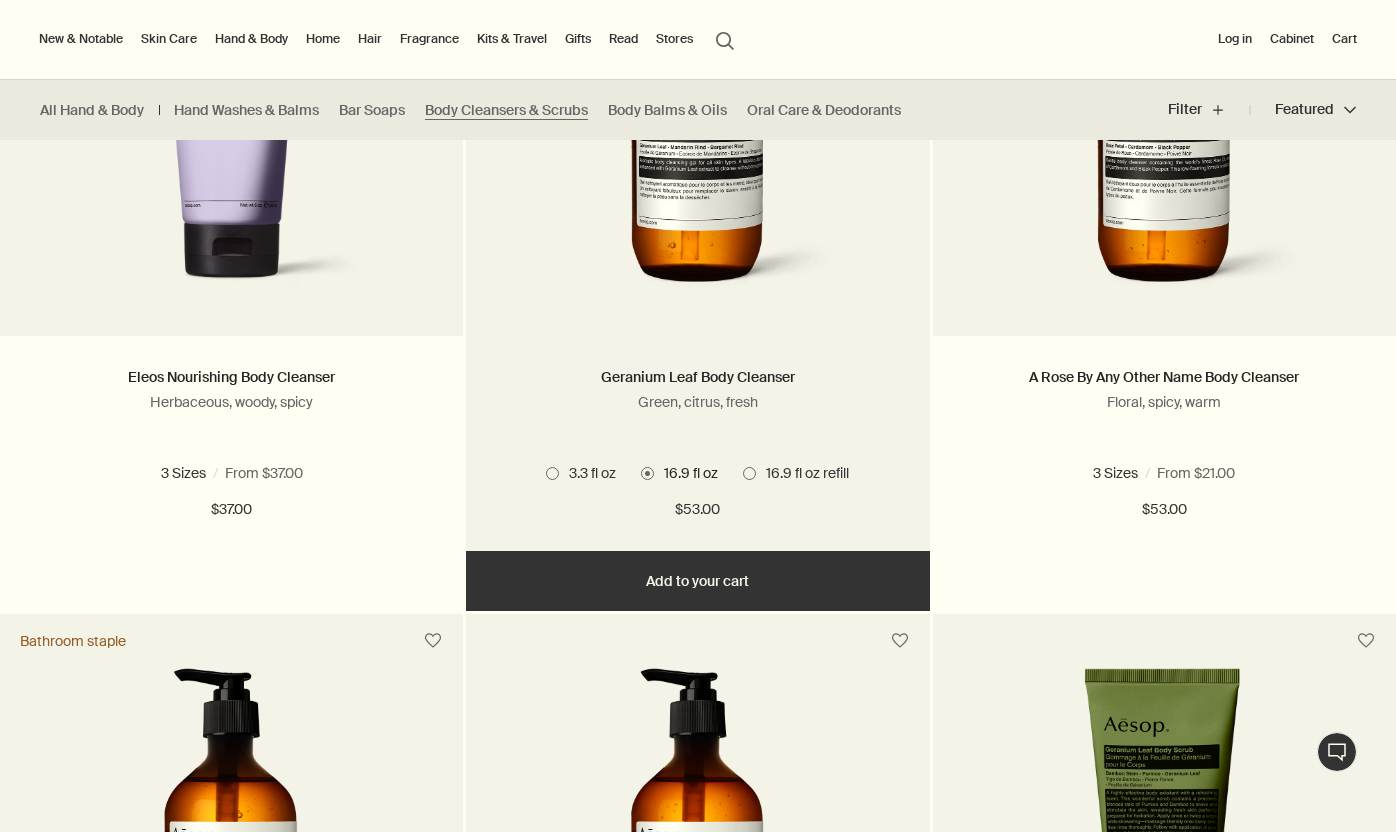 click at bounding box center (698, 121) 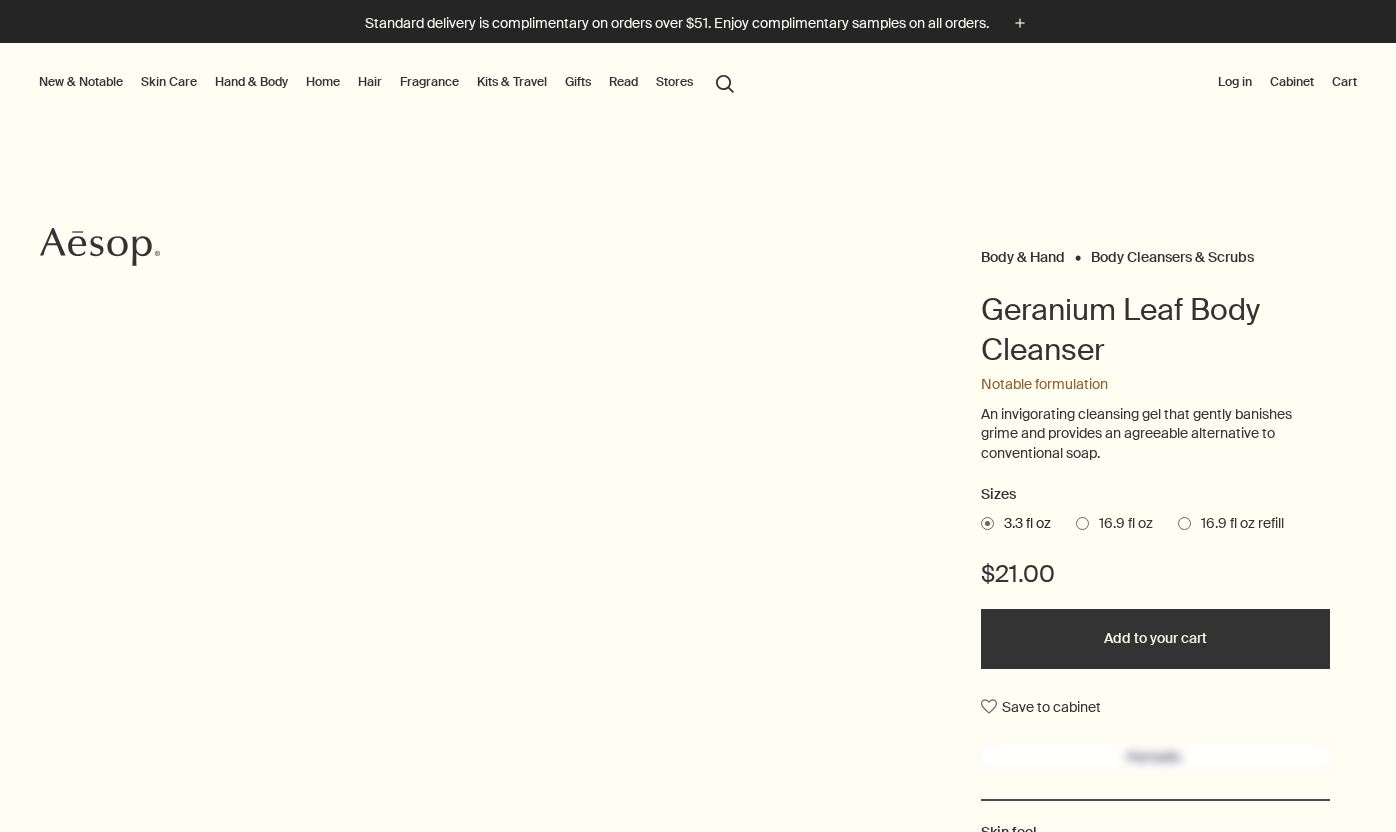 scroll, scrollTop: 0, scrollLeft: 0, axis: both 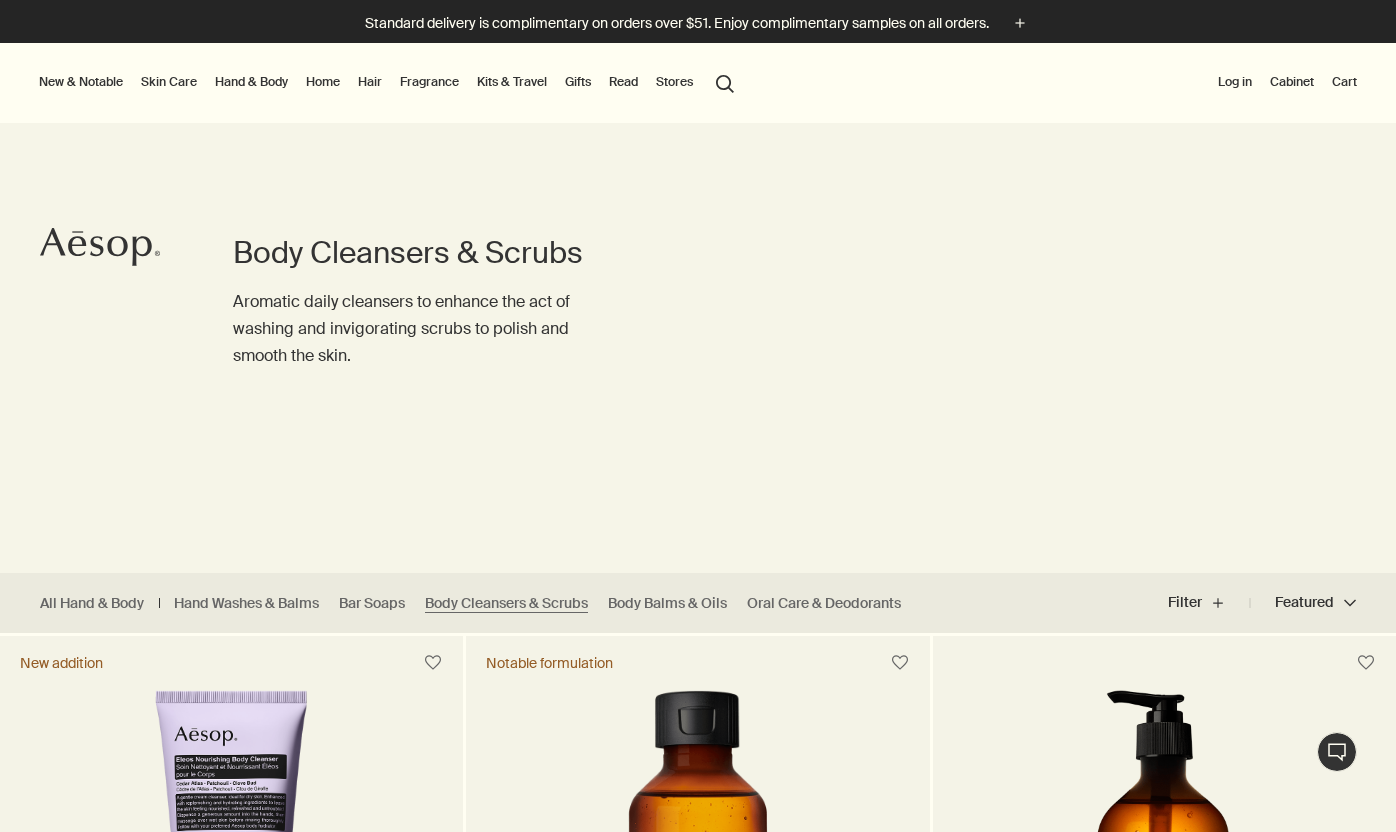click on "Skin Care" at bounding box center [169, 82] 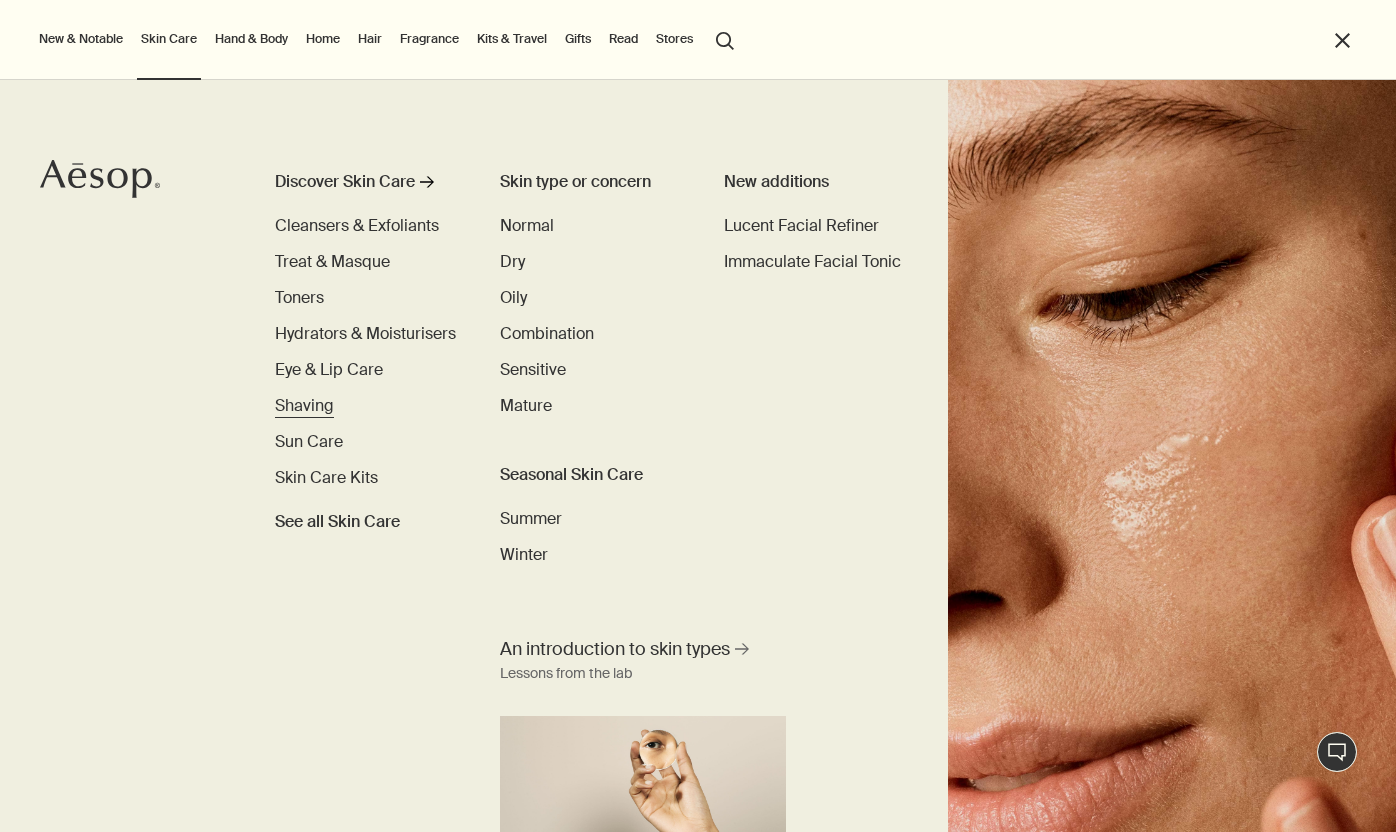 click on "Shaving" at bounding box center (304, 405) 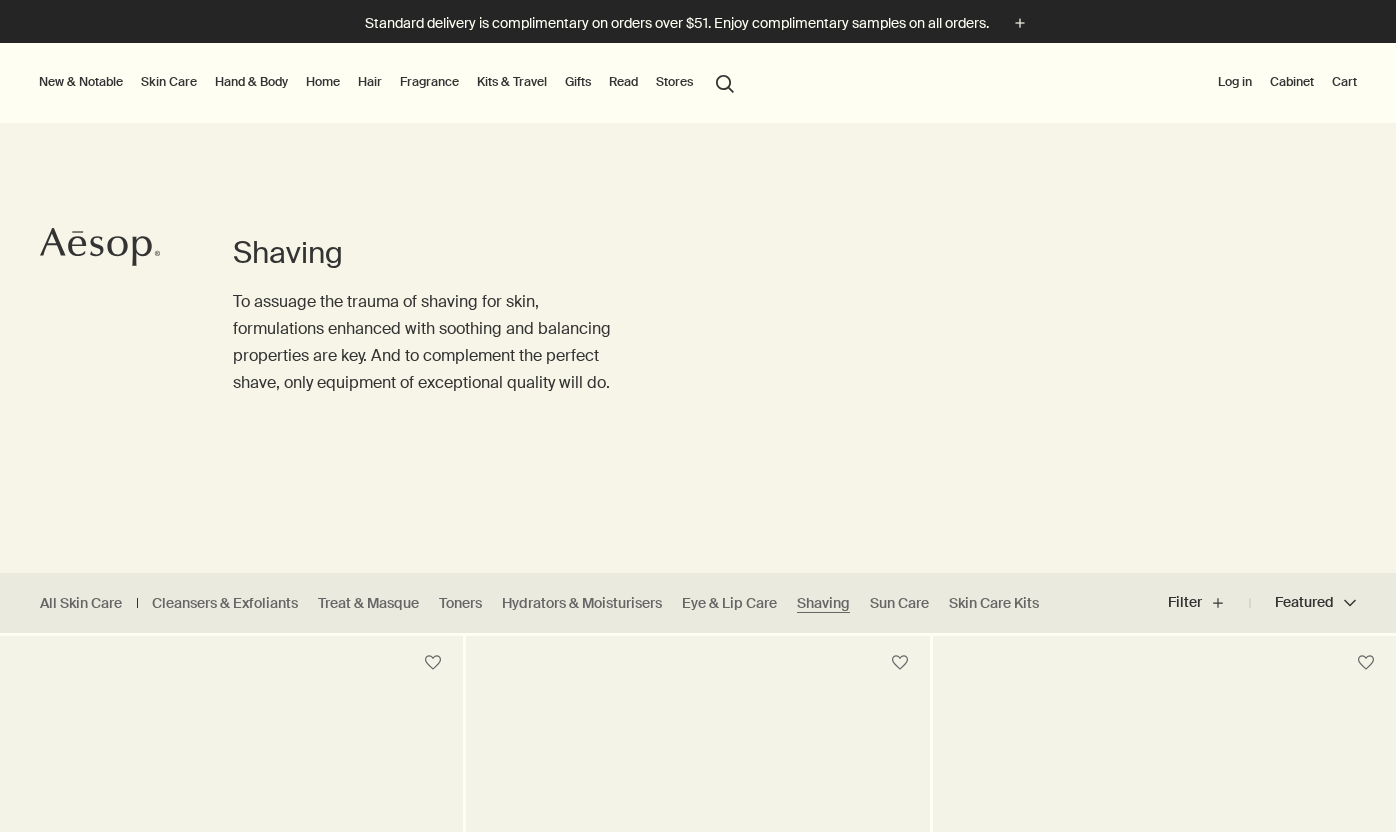 scroll, scrollTop: 882, scrollLeft: 0, axis: vertical 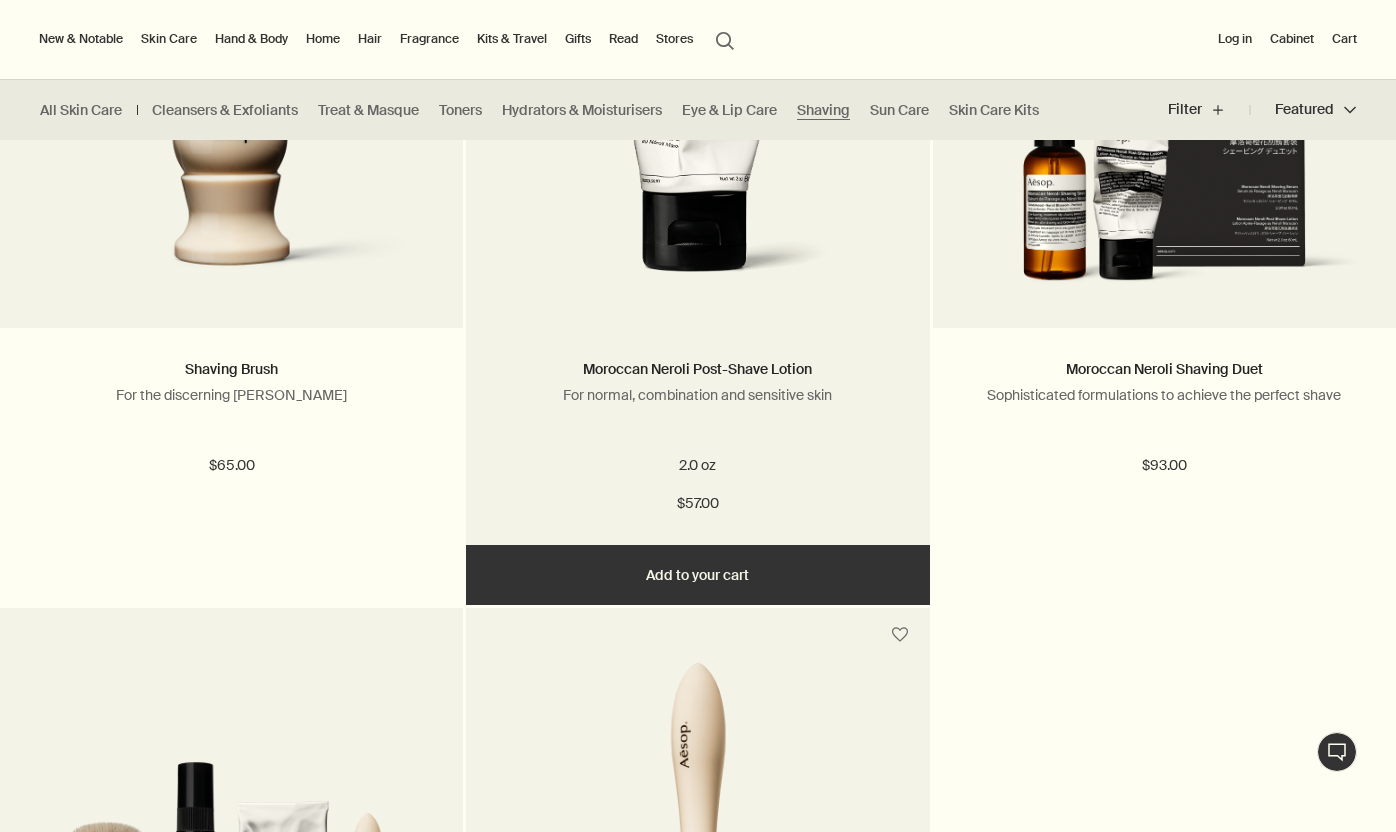 click on "Moroccan Neroli Post-Shave Lotion For normal, combination and sensitive skin 2.0 oz $57.00" at bounding box center [697, 436] 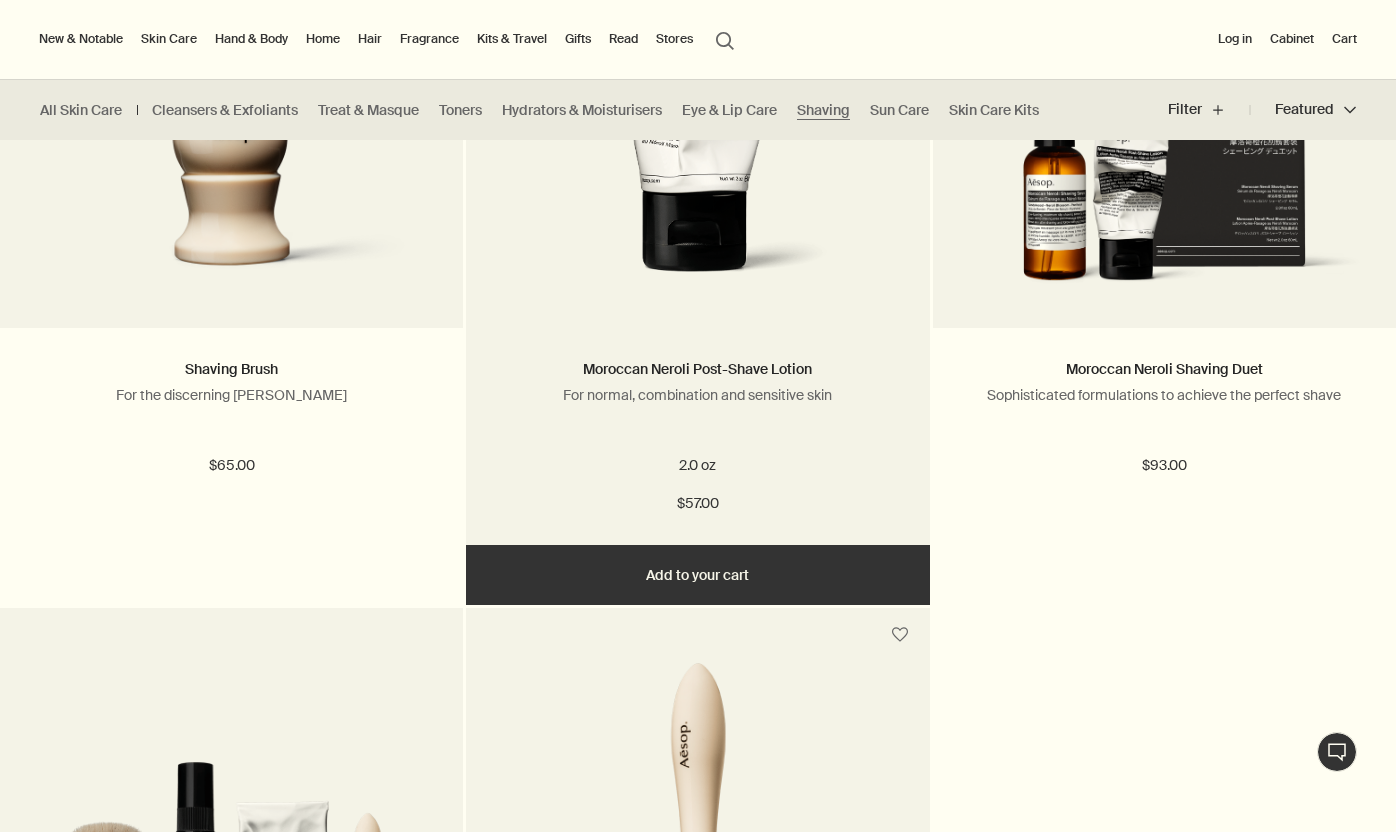 click at bounding box center (698, 113) 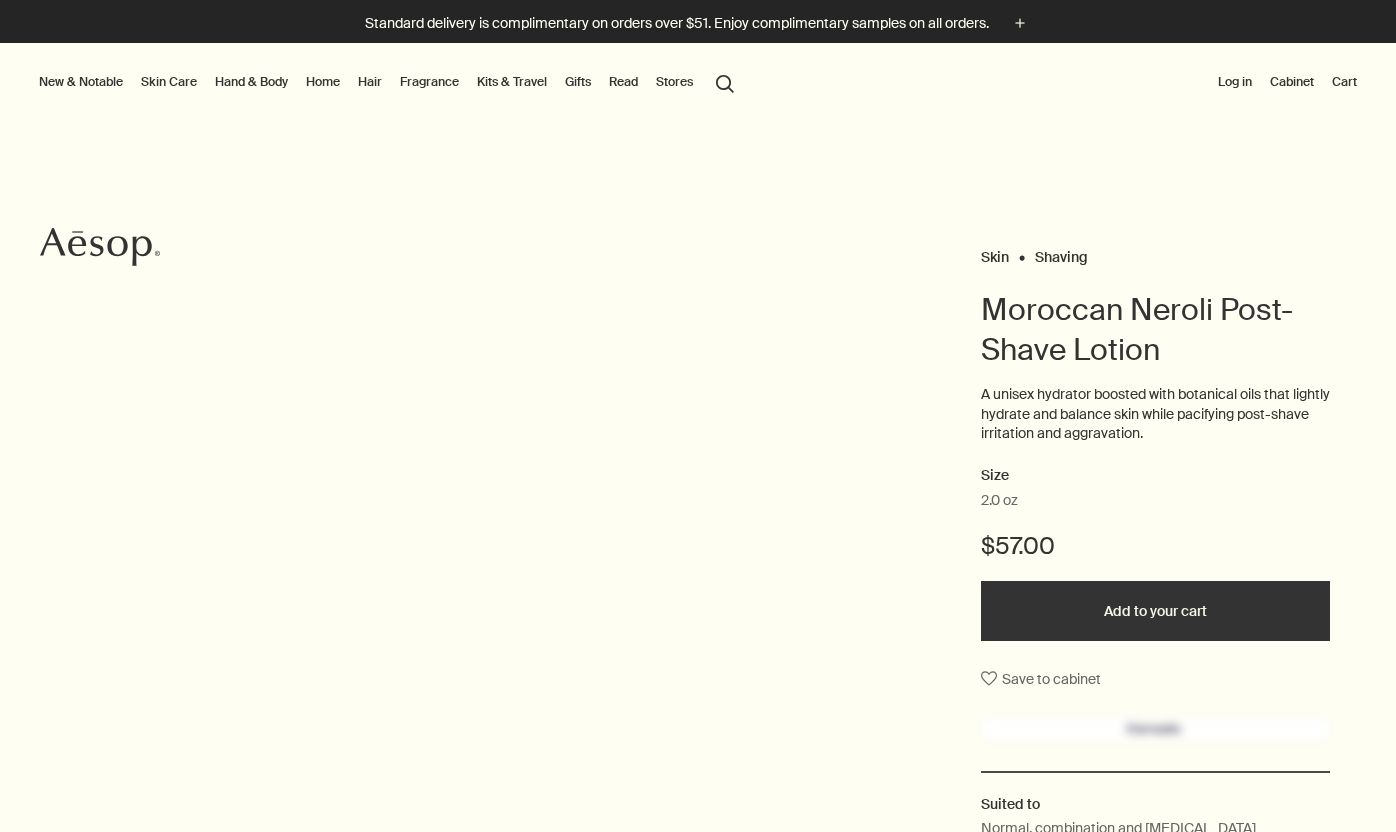scroll, scrollTop: 0, scrollLeft: 0, axis: both 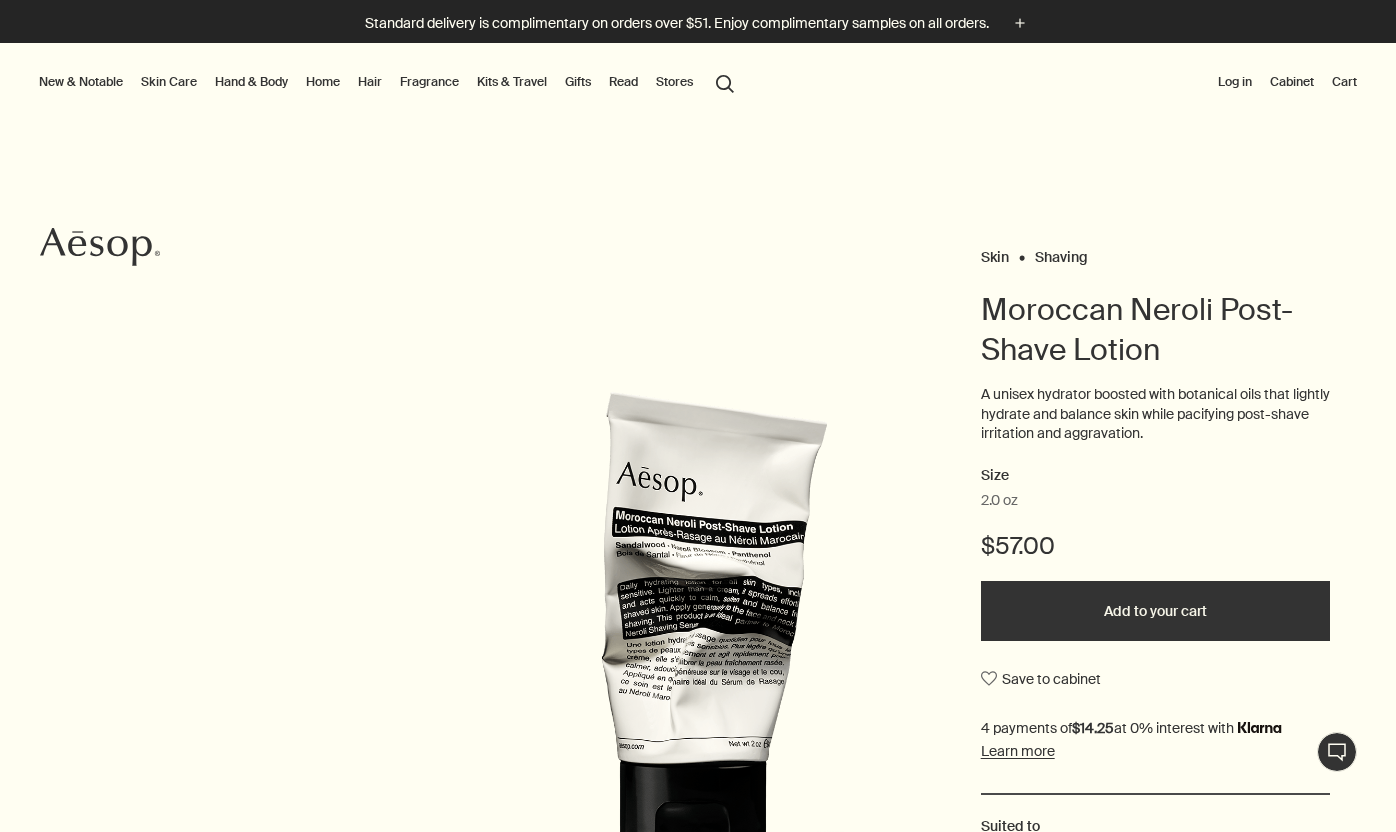 click on "Home" at bounding box center [323, 82] 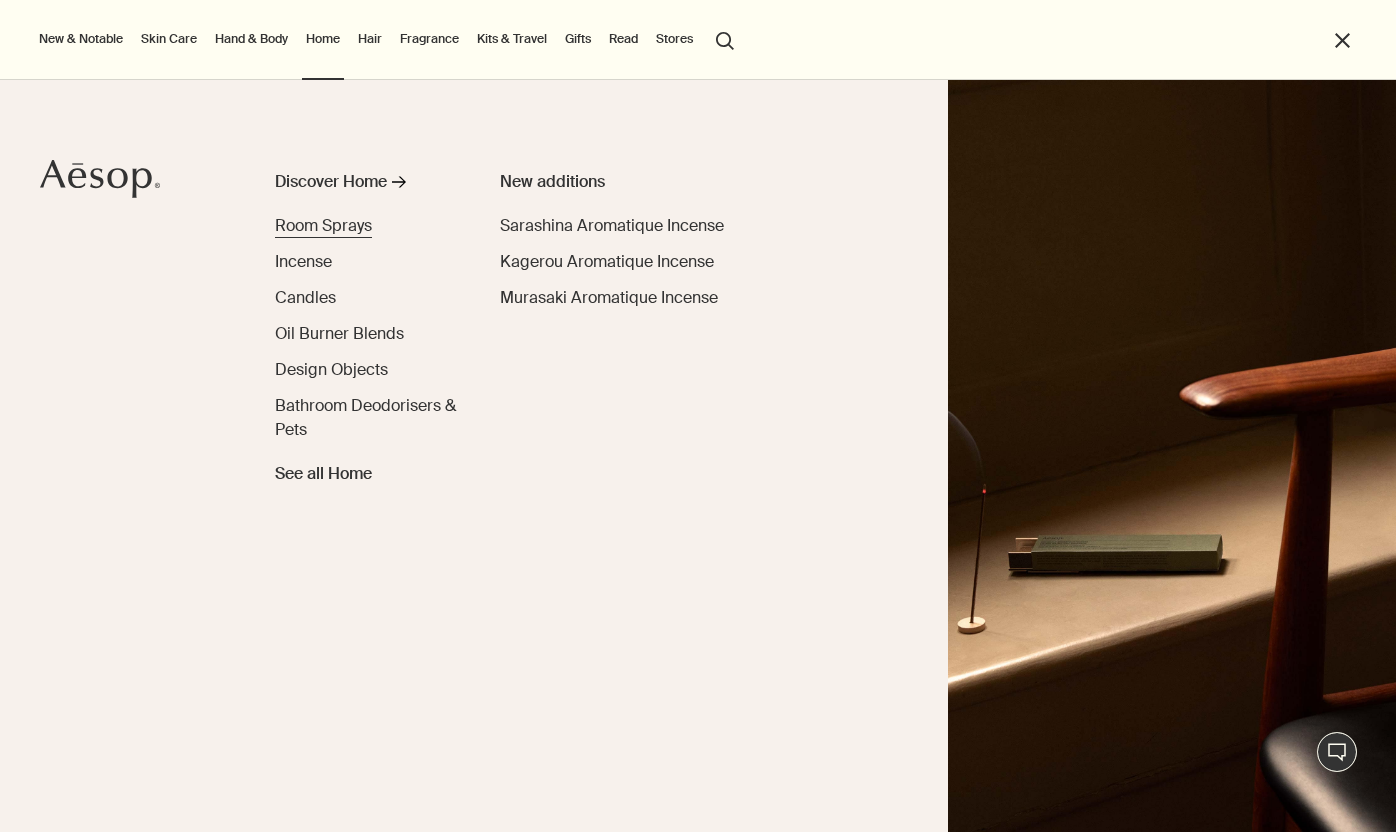 click on "Room Sprays" at bounding box center [323, 225] 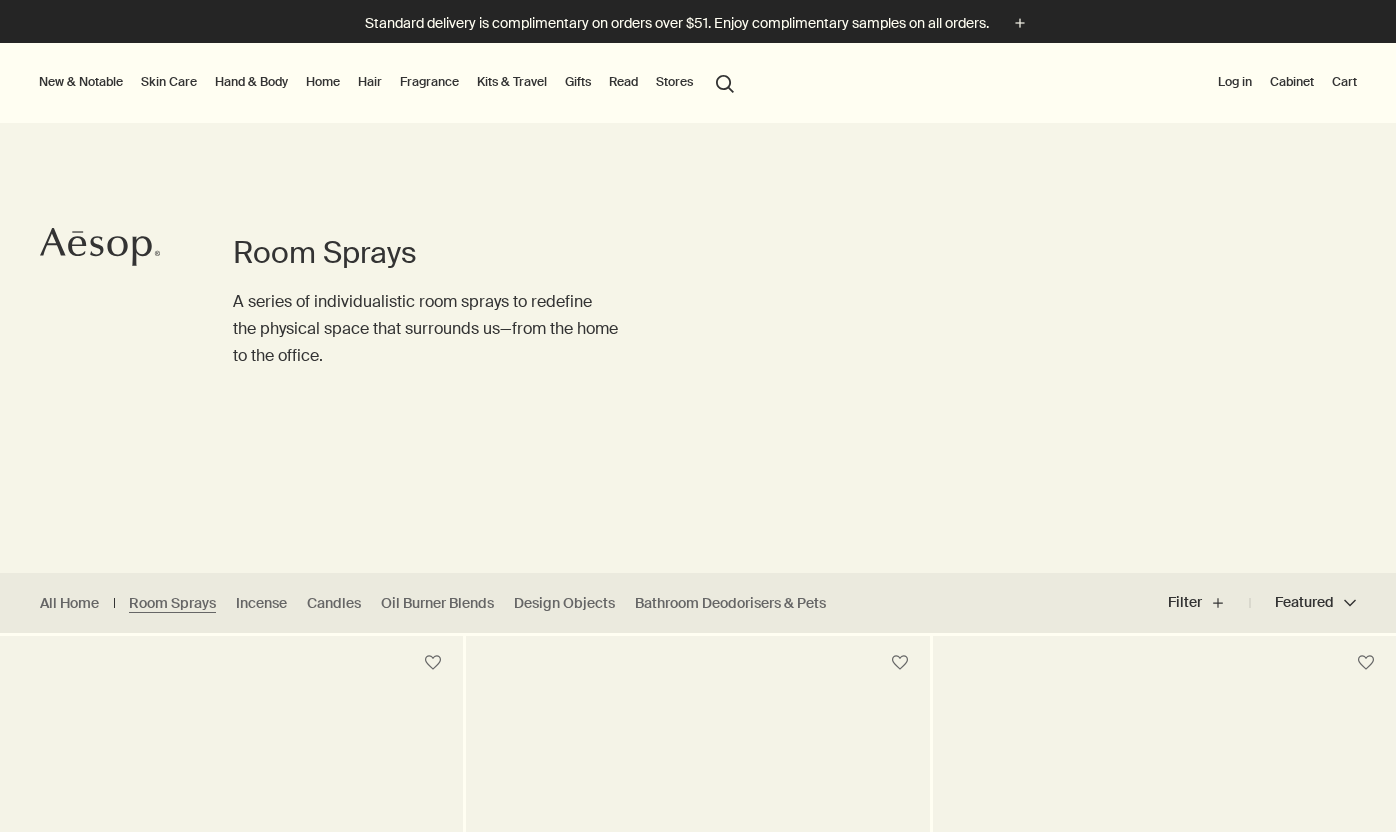 scroll, scrollTop: 198, scrollLeft: 0, axis: vertical 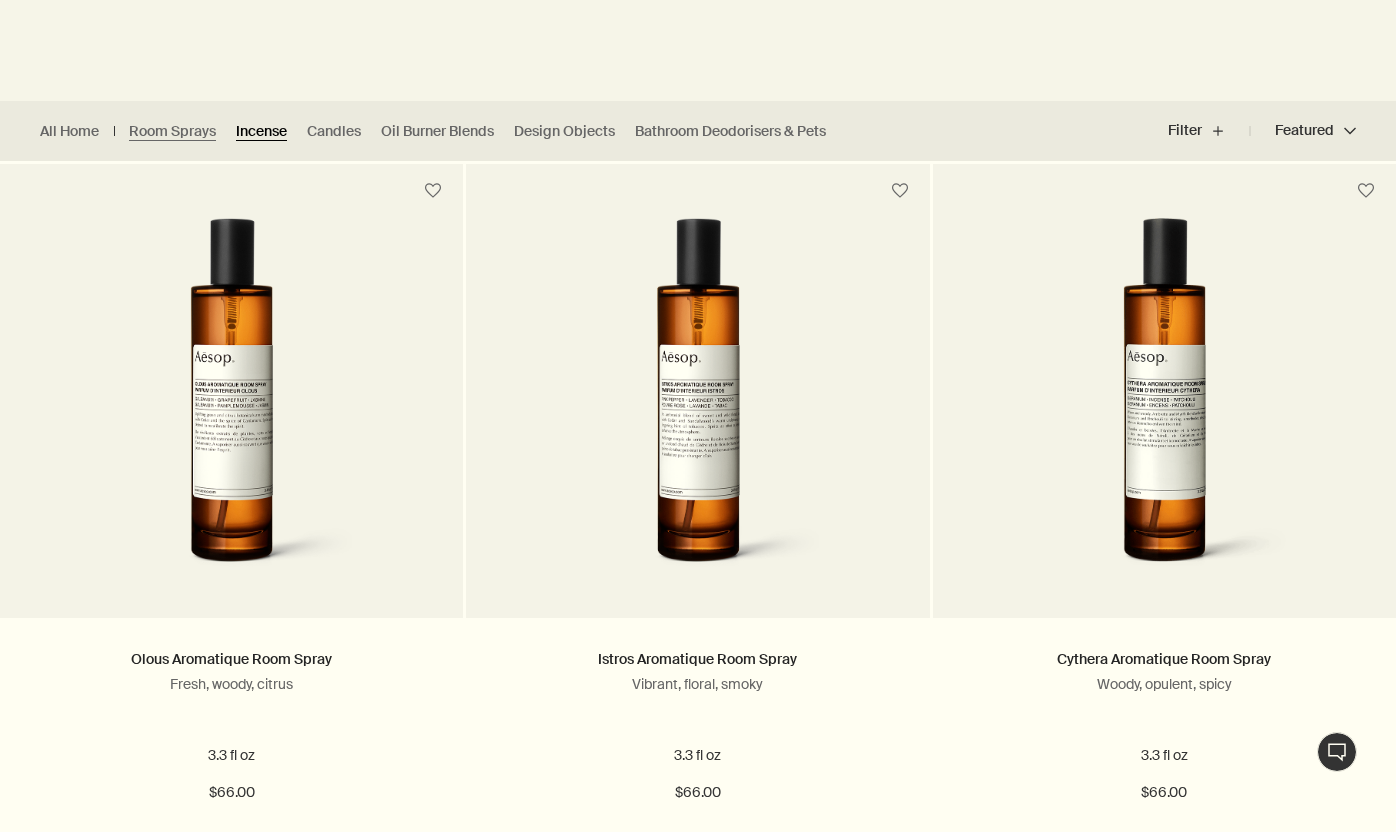 click on "Incense" at bounding box center [261, 131] 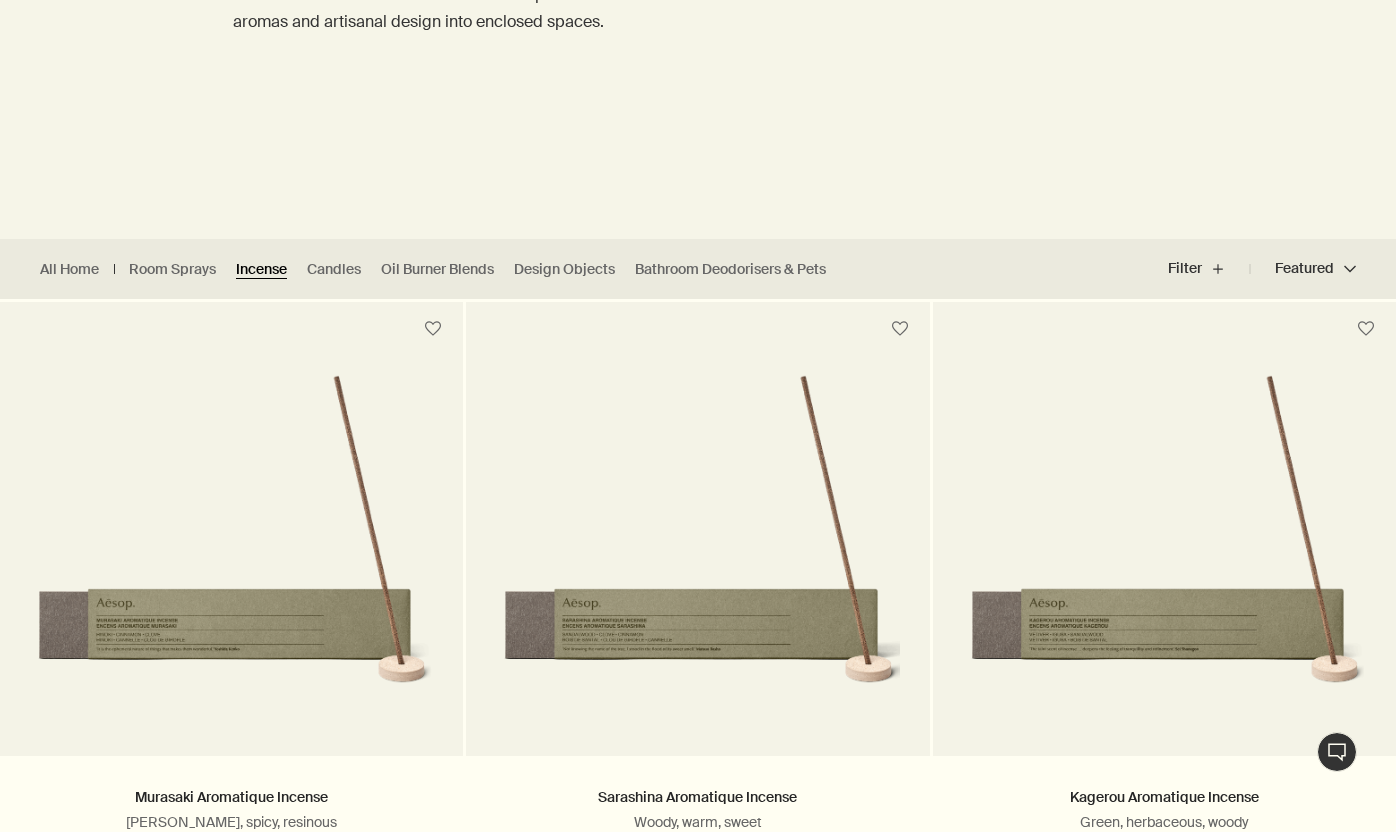 scroll, scrollTop: 379, scrollLeft: 0, axis: vertical 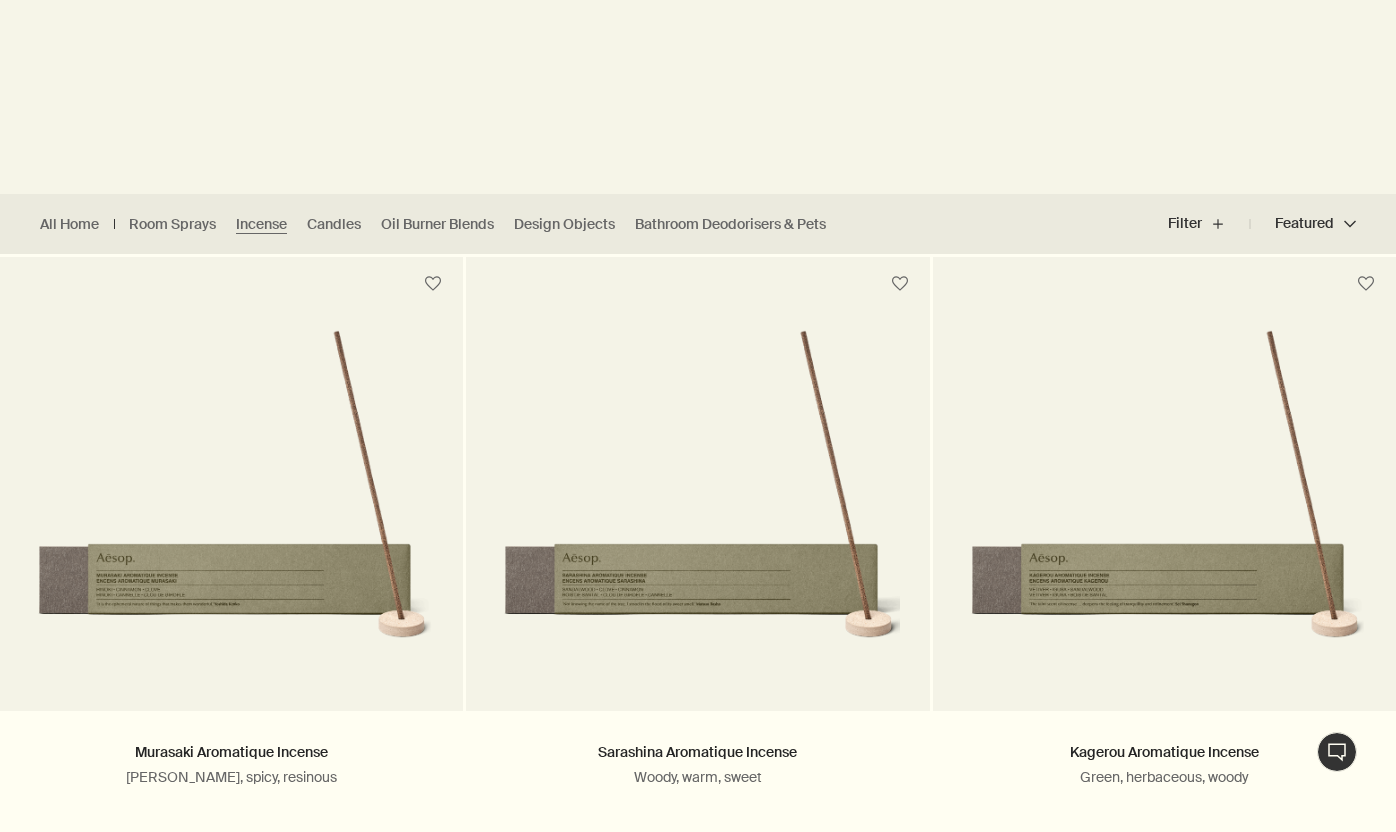 click on "All Home Room Sprays Incense Candles Oil Burner Blends Design Objects Bathroom Deodorisers & Pets" at bounding box center (438, 224) 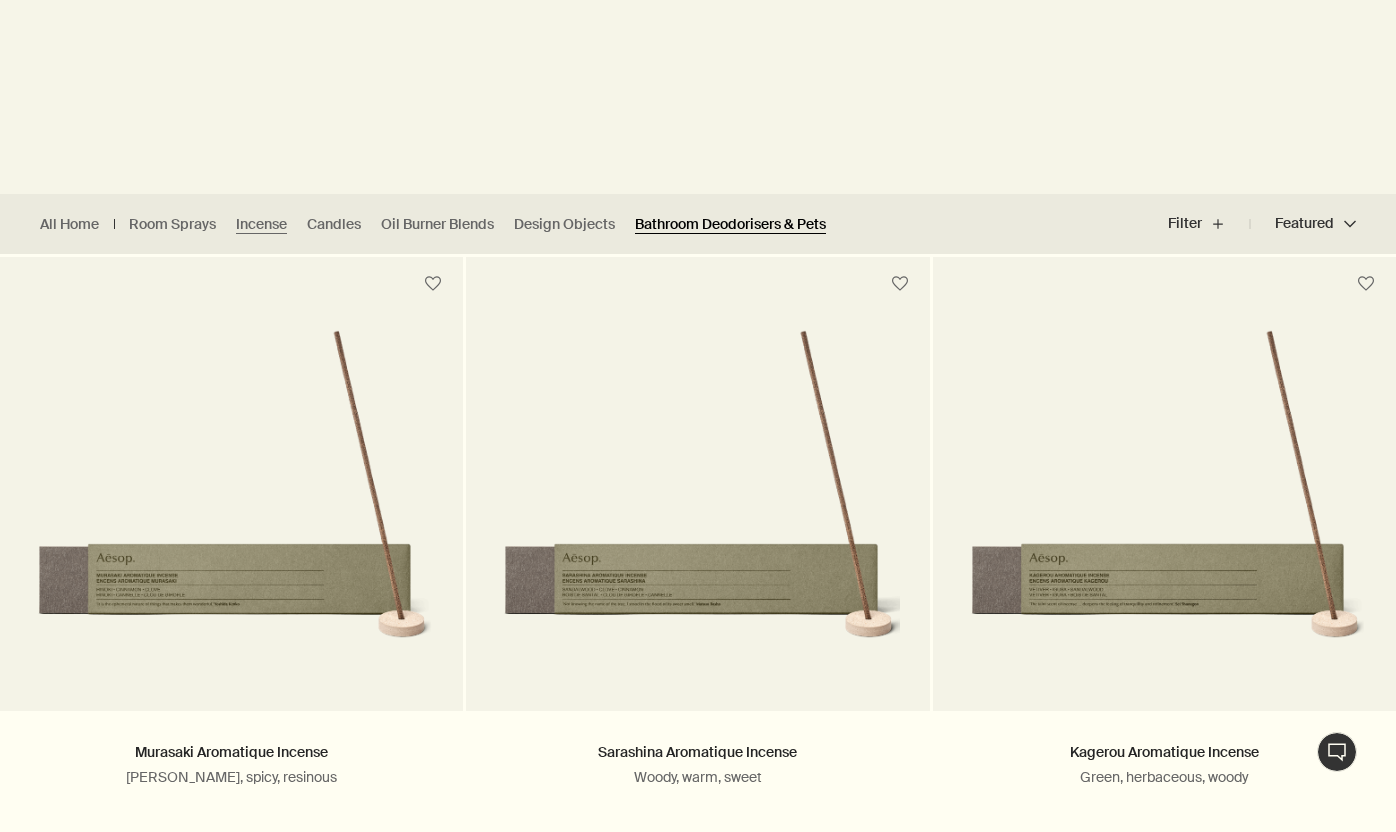 click on "Bathroom Deodorisers & Pets" at bounding box center (730, 224) 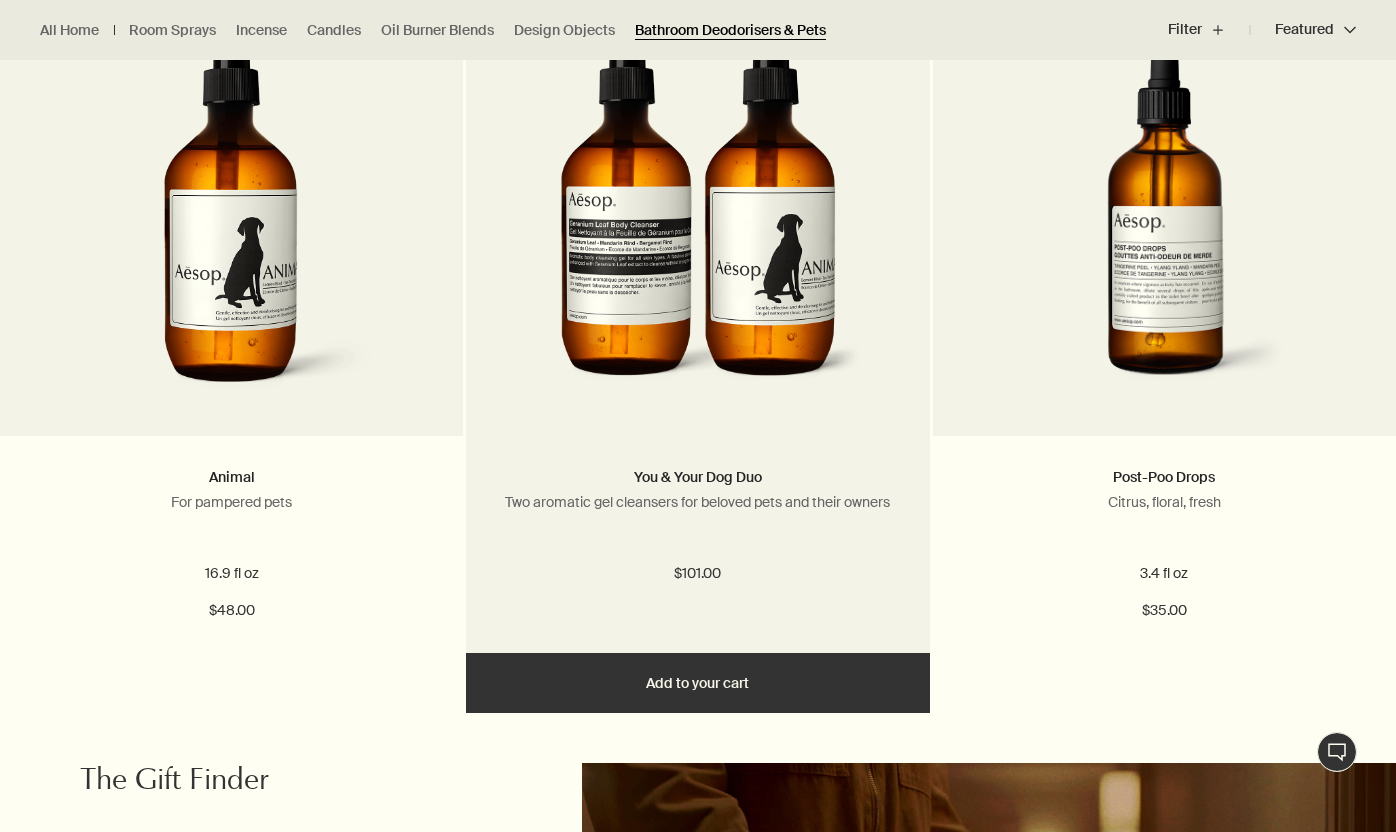 scroll, scrollTop: 1042, scrollLeft: 0, axis: vertical 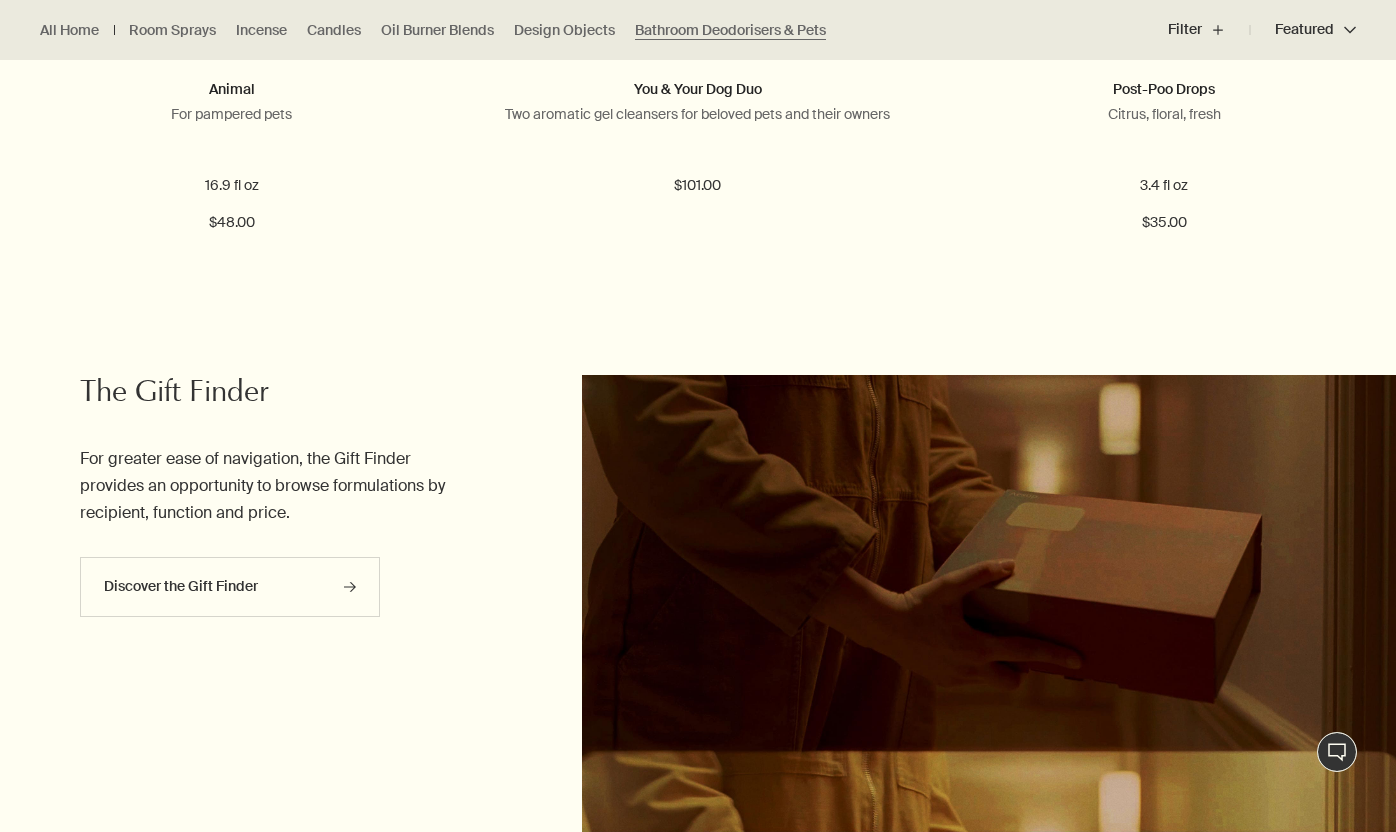 click at bounding box center (698, -210) 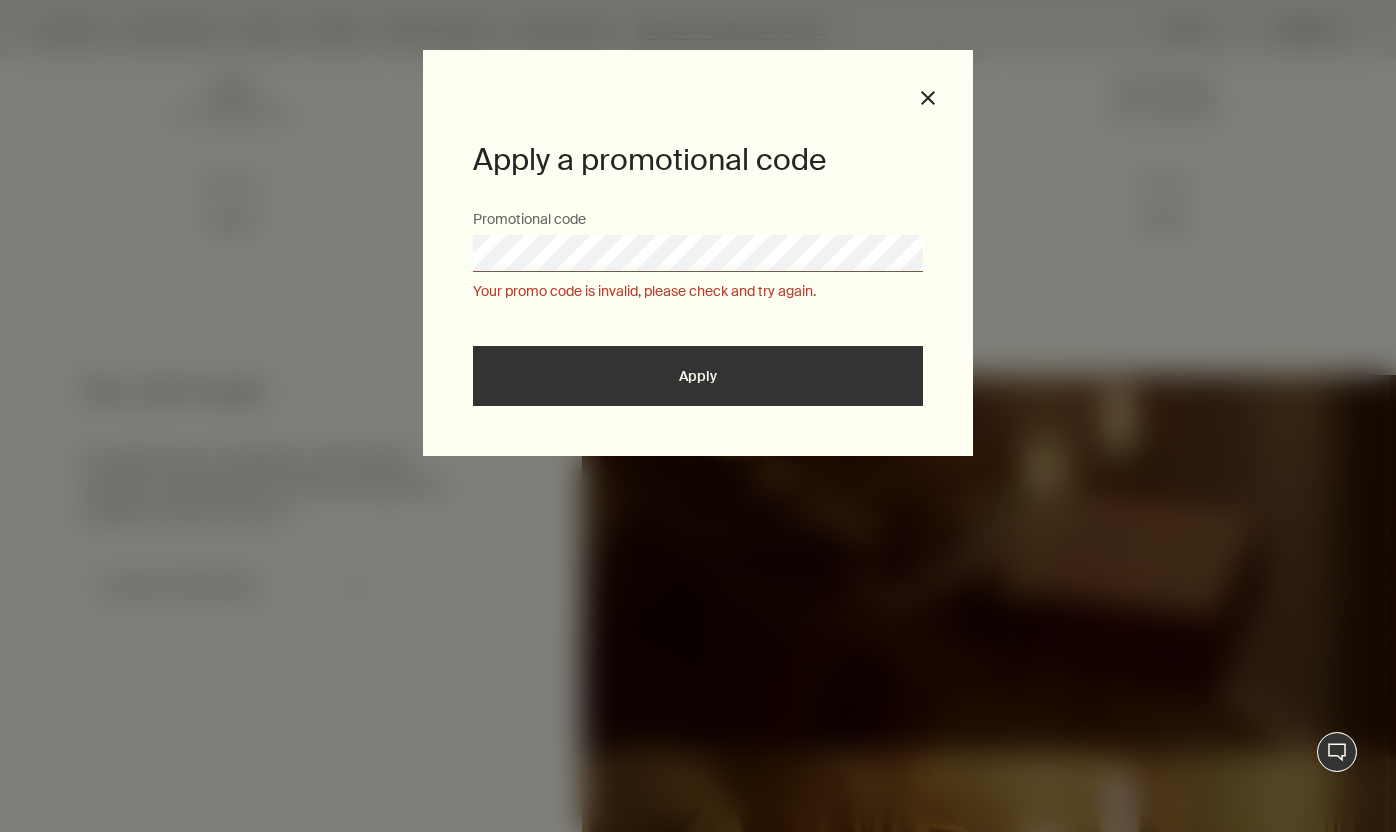 click at bounding box center [698, -210] 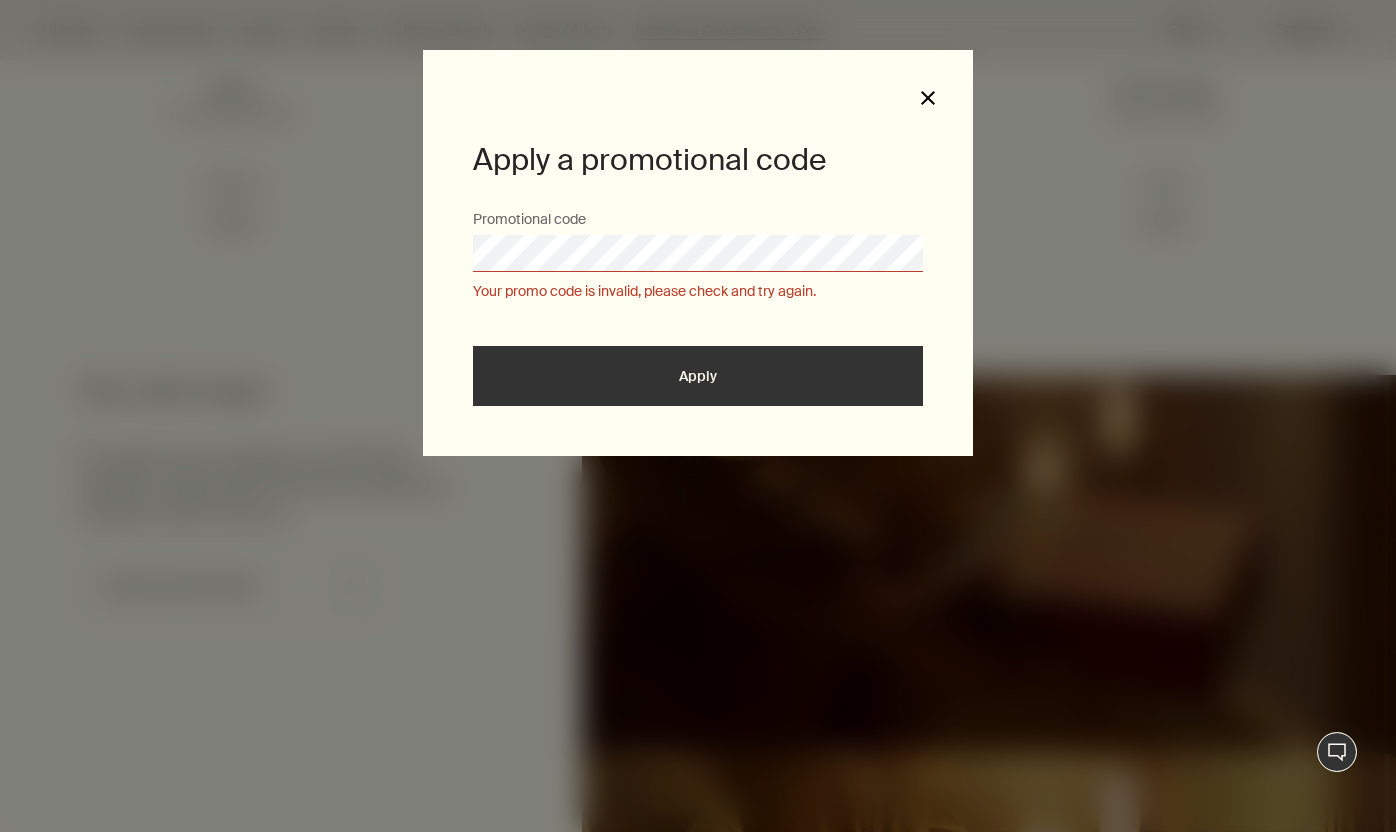 click on "close" at bounding box center [928, 98] 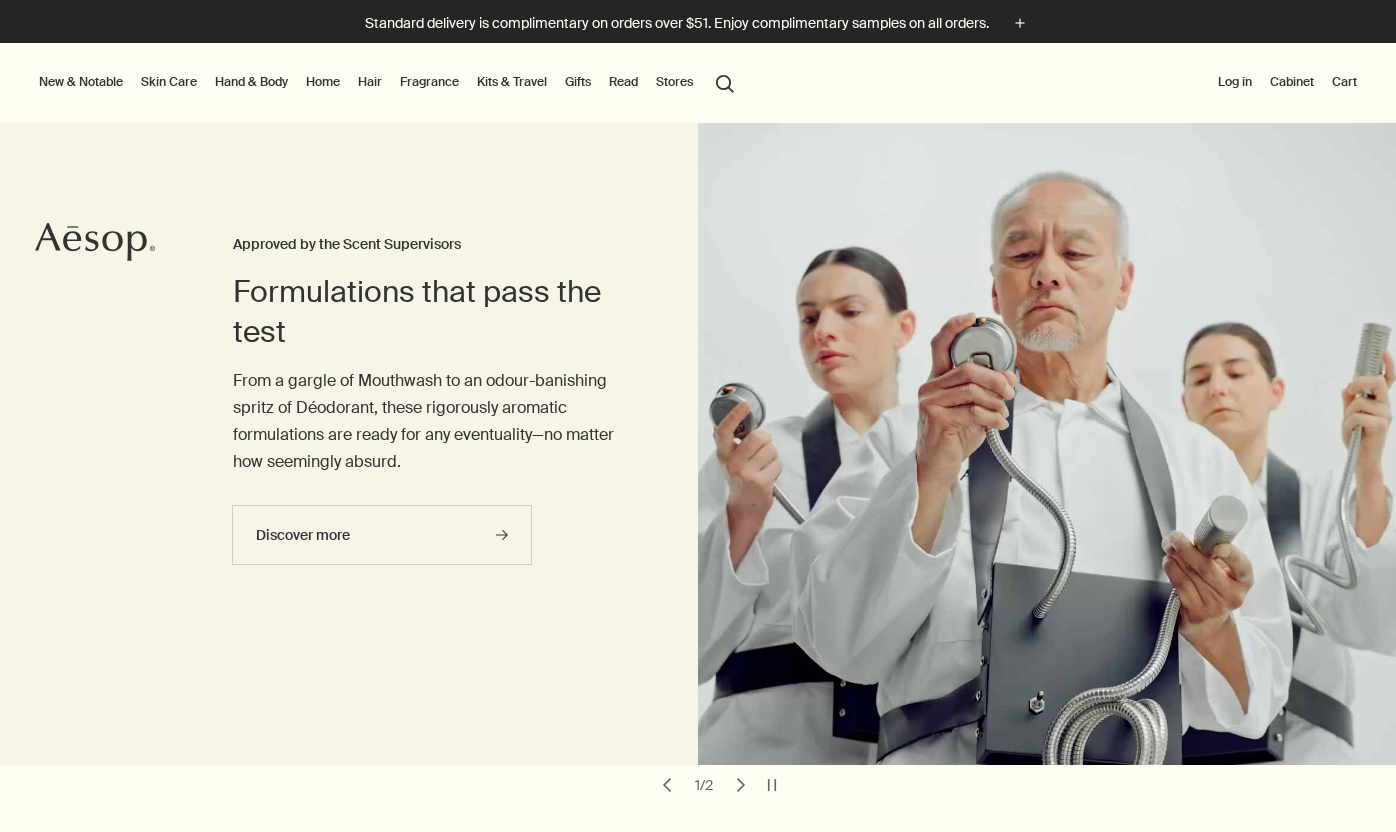 scroll, scrollTop: 0, scrollLeft: 0, axis: both 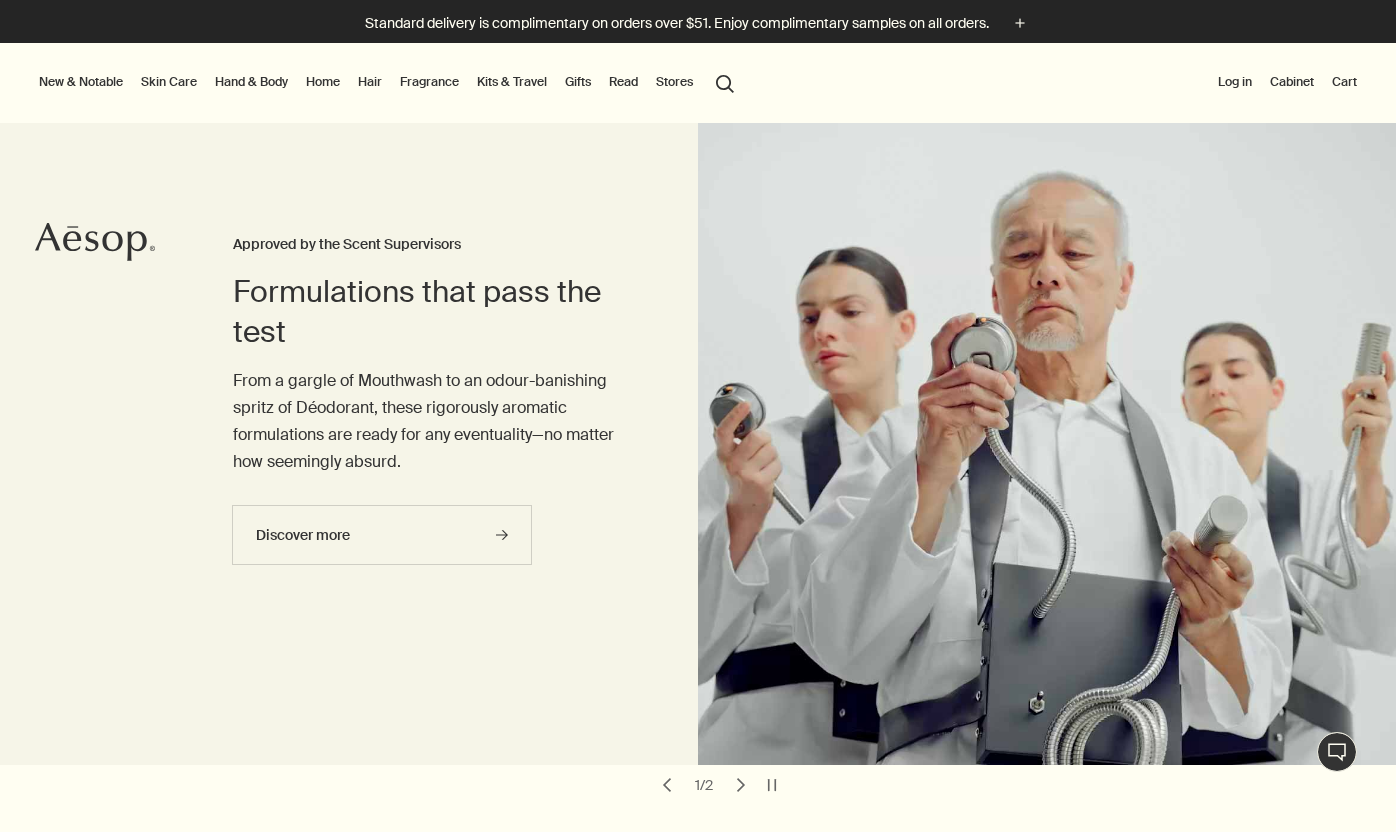 click on "Hand & Body" at bounding box center (251, 82) 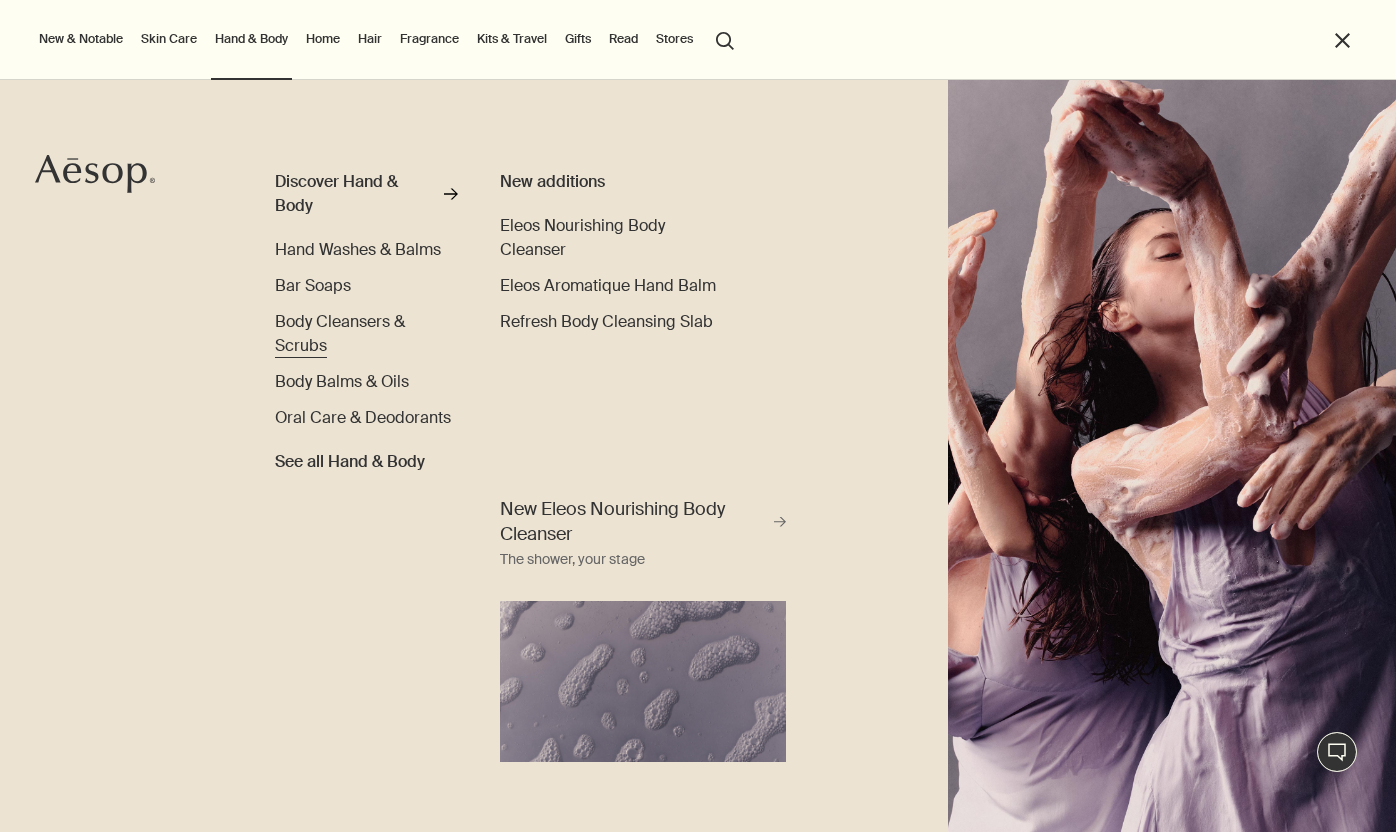 click on "Body Cleansers & Scrubs" at bounding box center (367, 334) 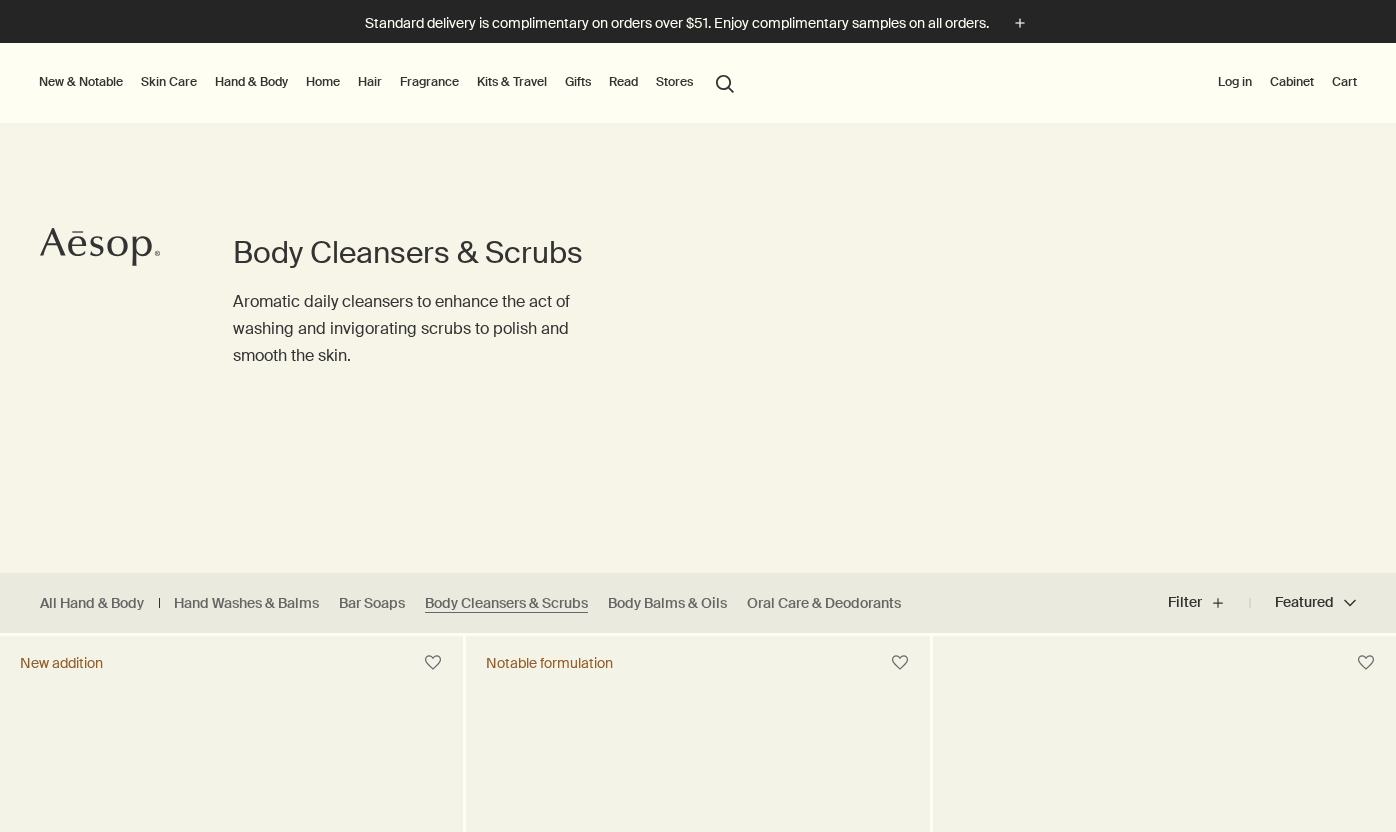 scroll, scrollTop: 0, scrollLeft: 0, axis: both 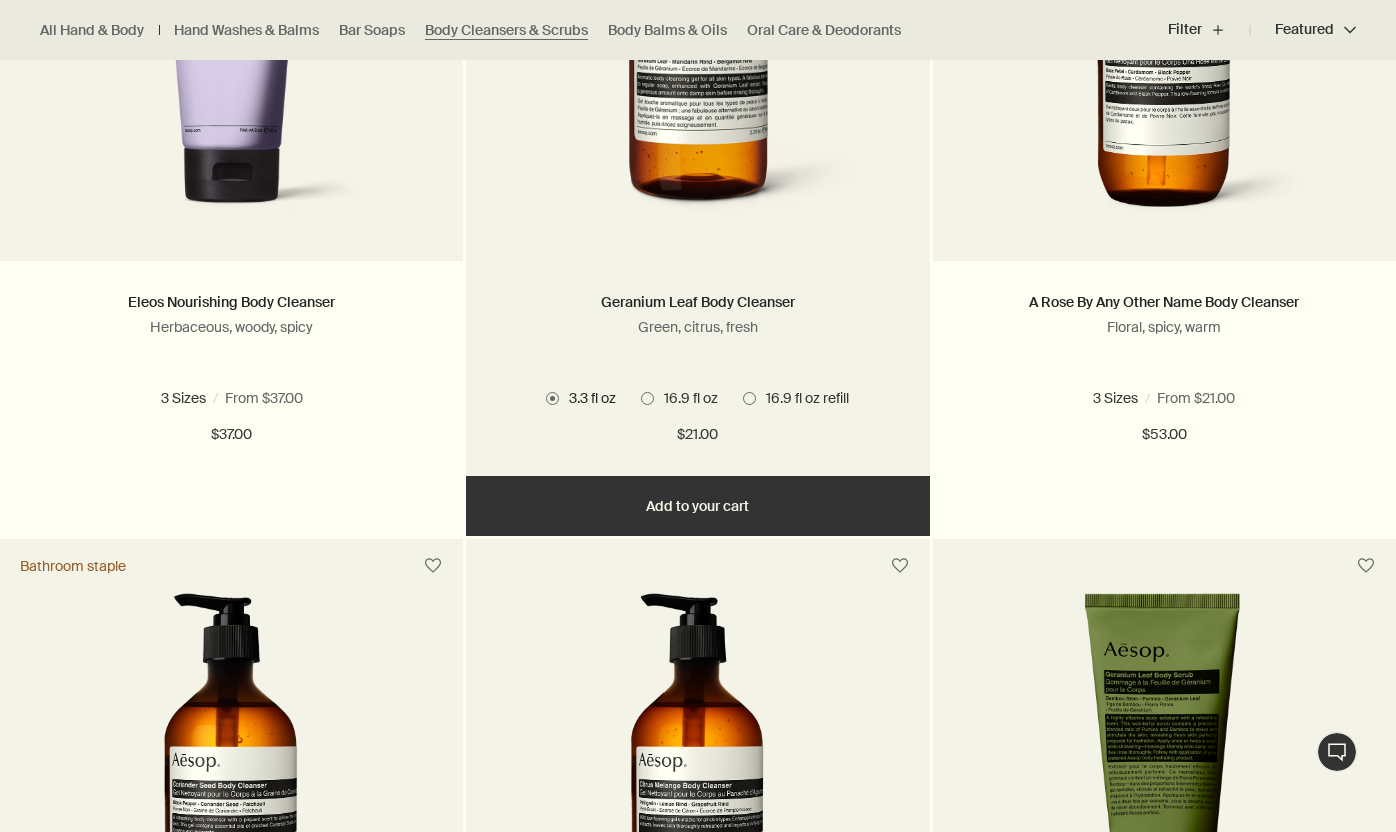 click at bounding box center (697, 61) 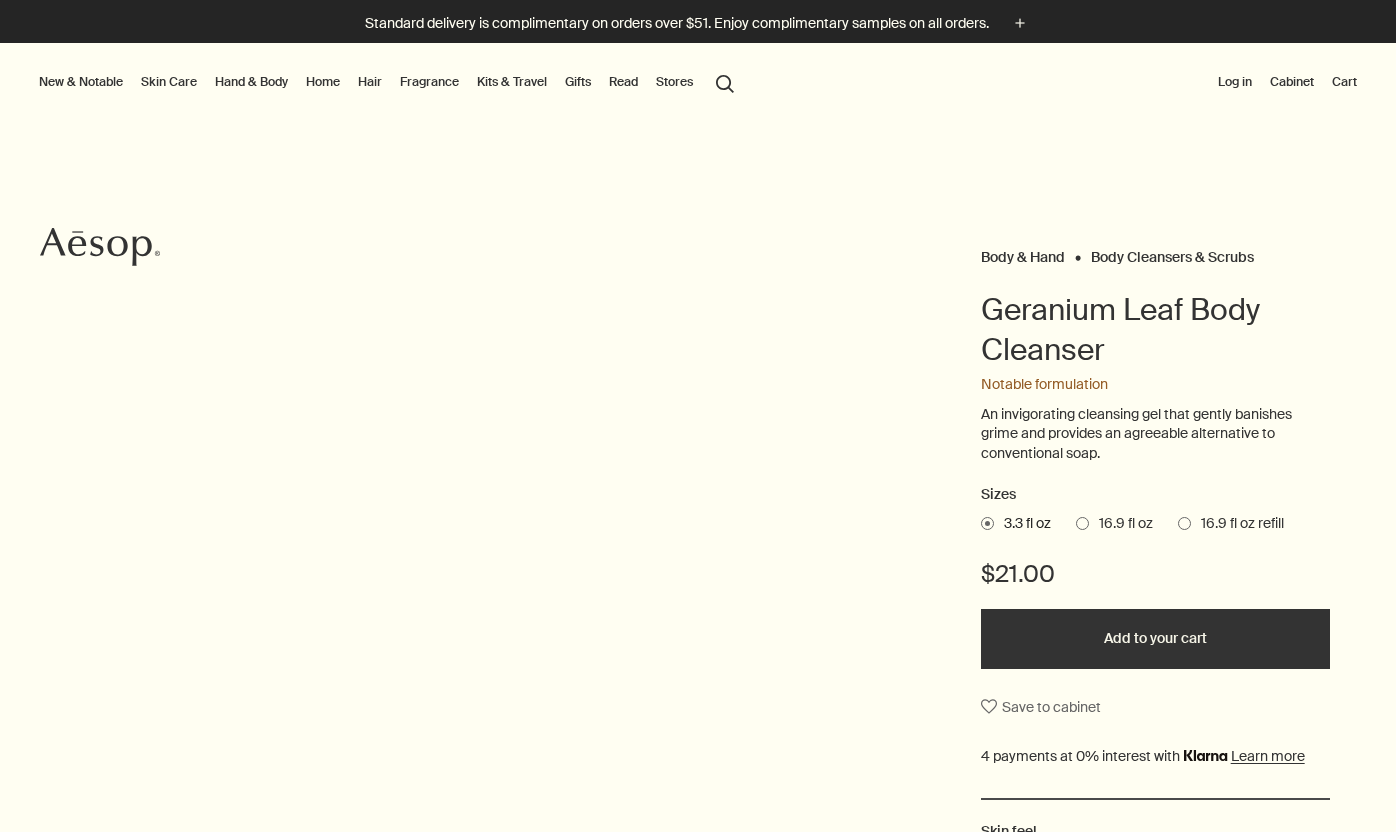 scroll, scrollTop: 0, scrollLeft: 0, axis: both 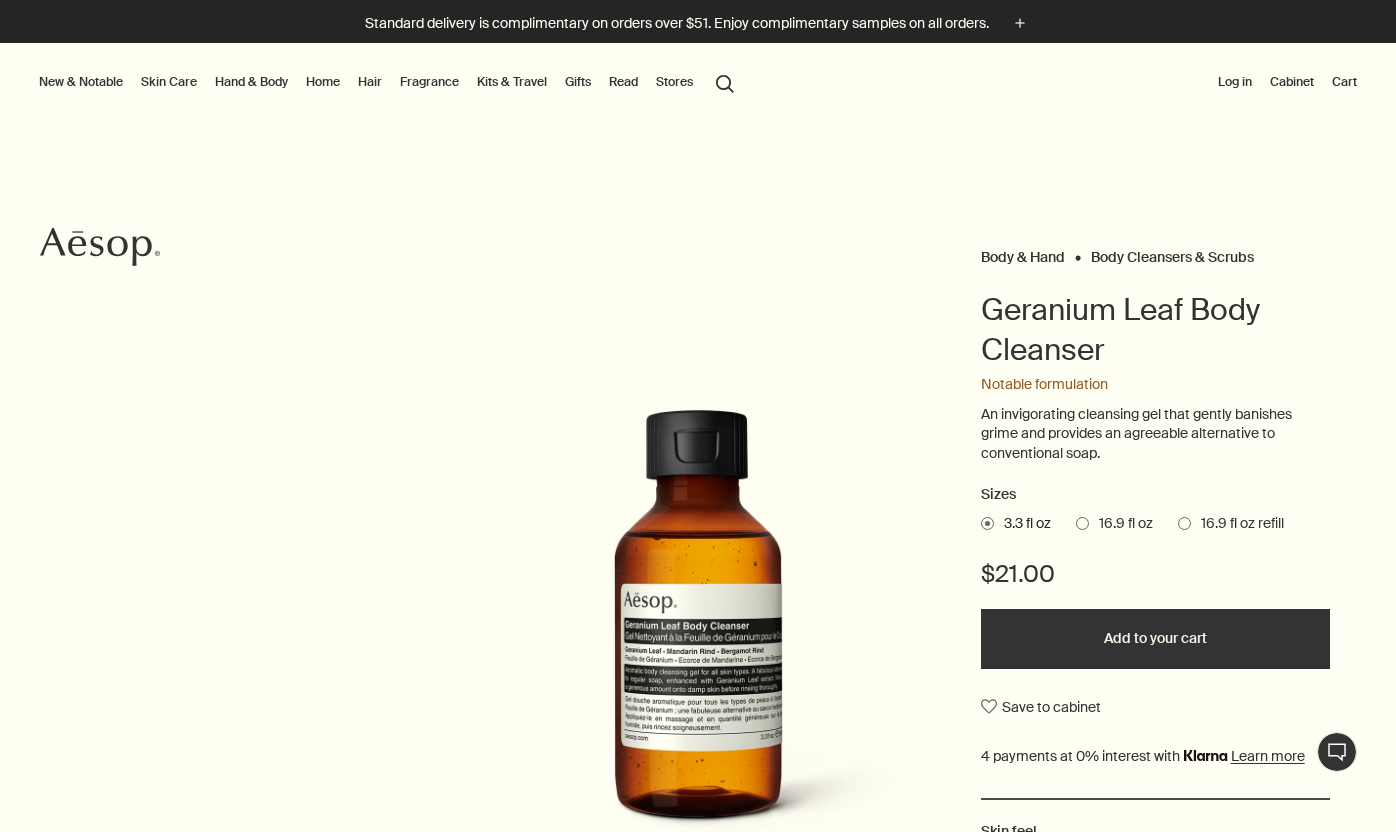 click on "16.9 fl oz" at bounding box center [1121, 524] 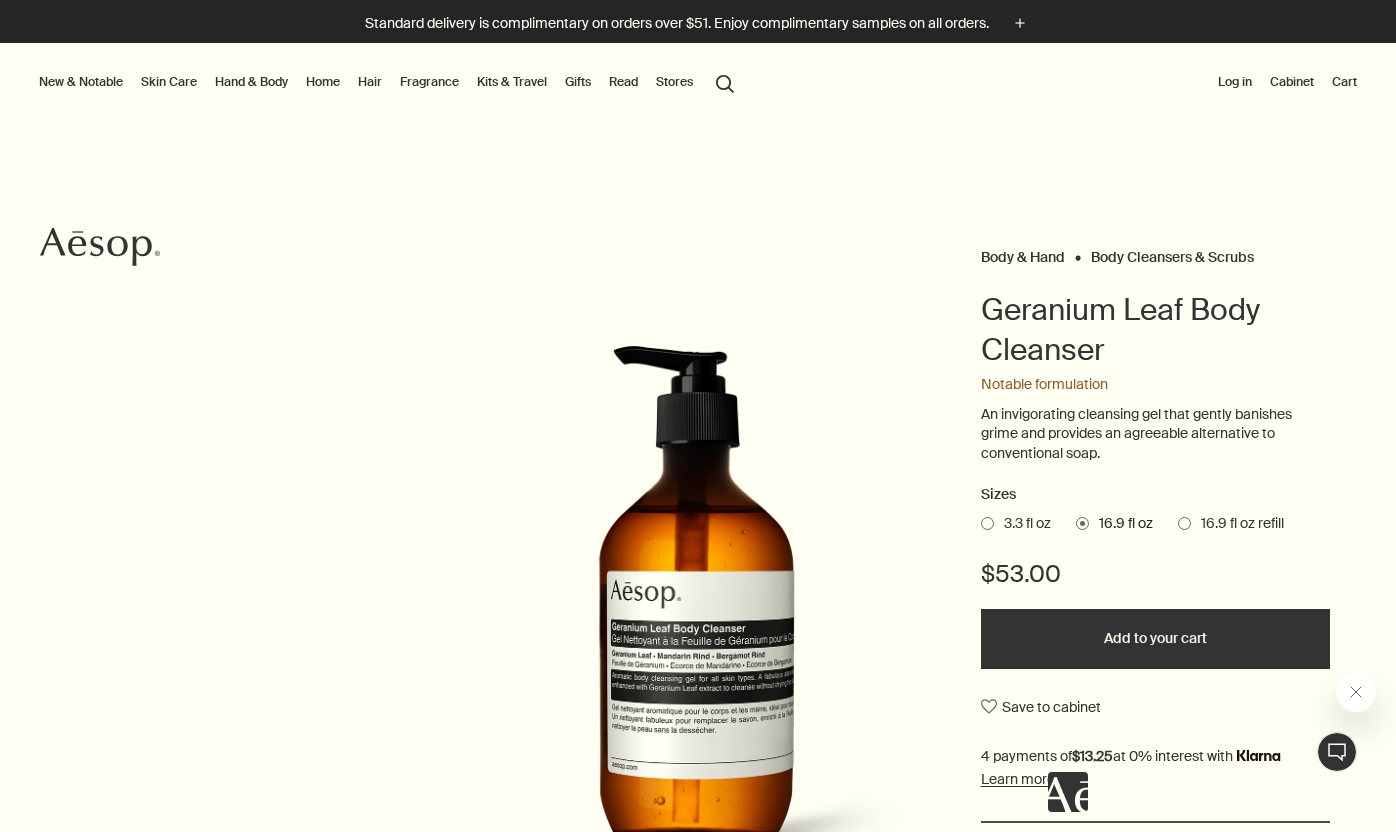 scroll, scrollTop: 0, scrollLeft: 0, axis: both 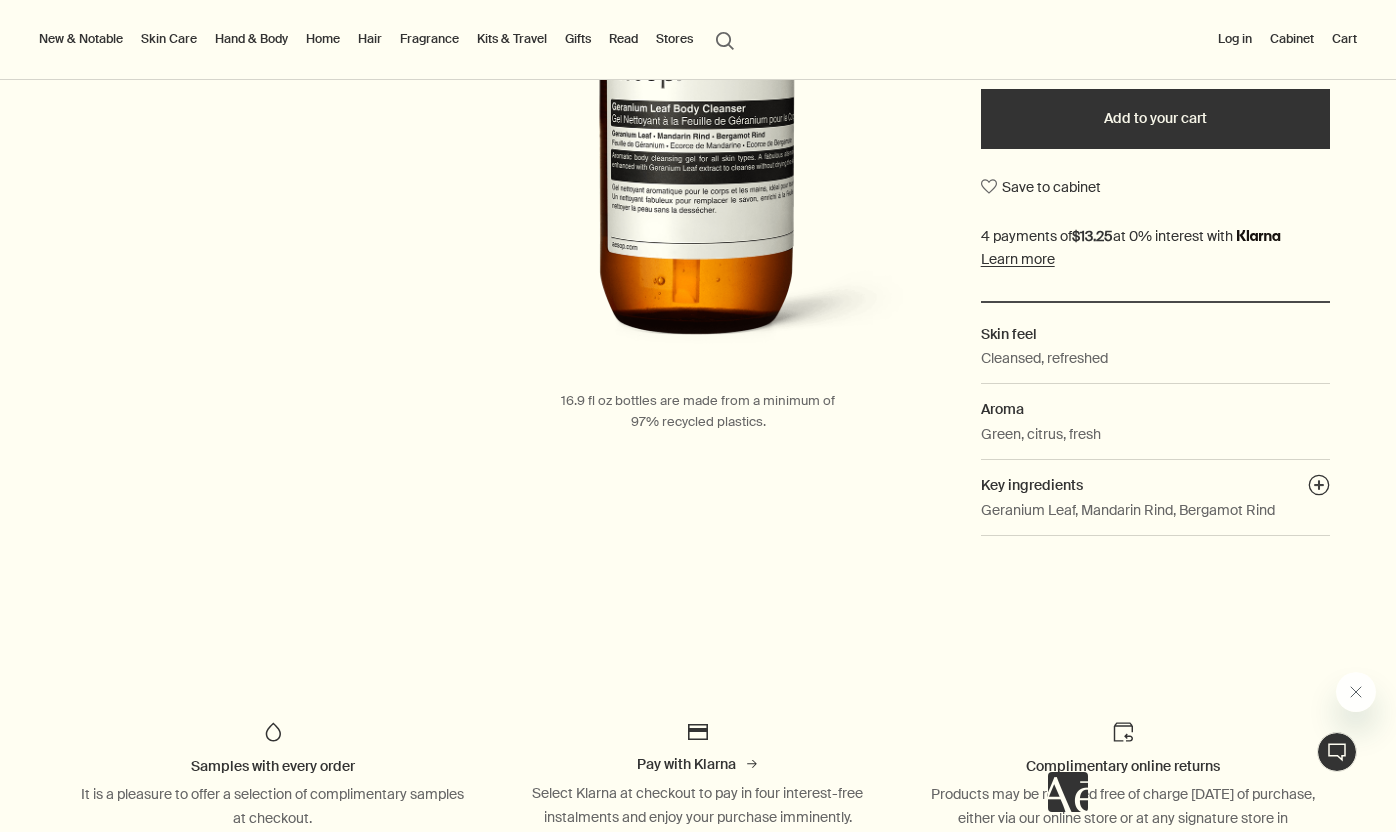 click on "Add to your cart" at bounding box center [1155, 119] 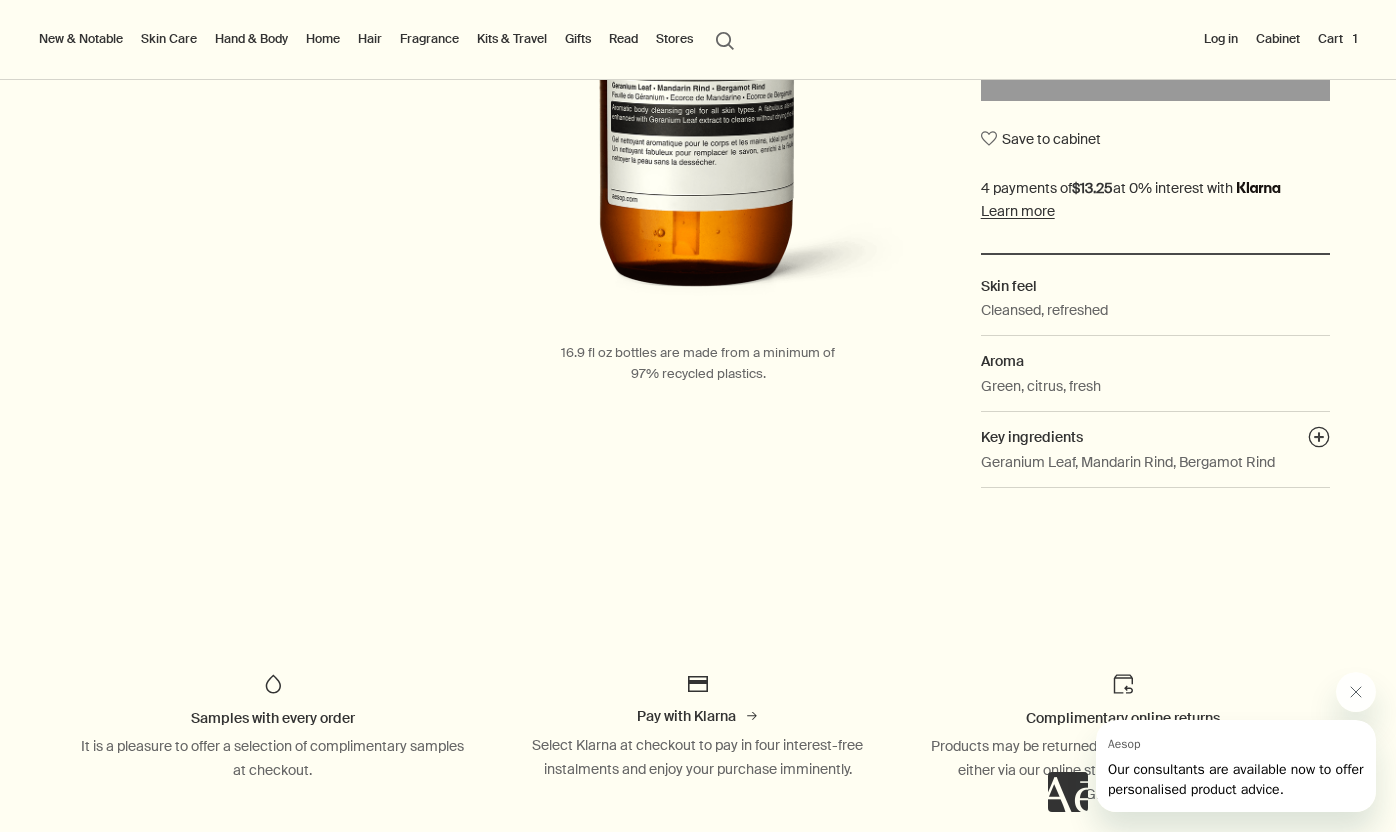 scroll, scrollTop: 0, scrollLeft: 0, axis: both 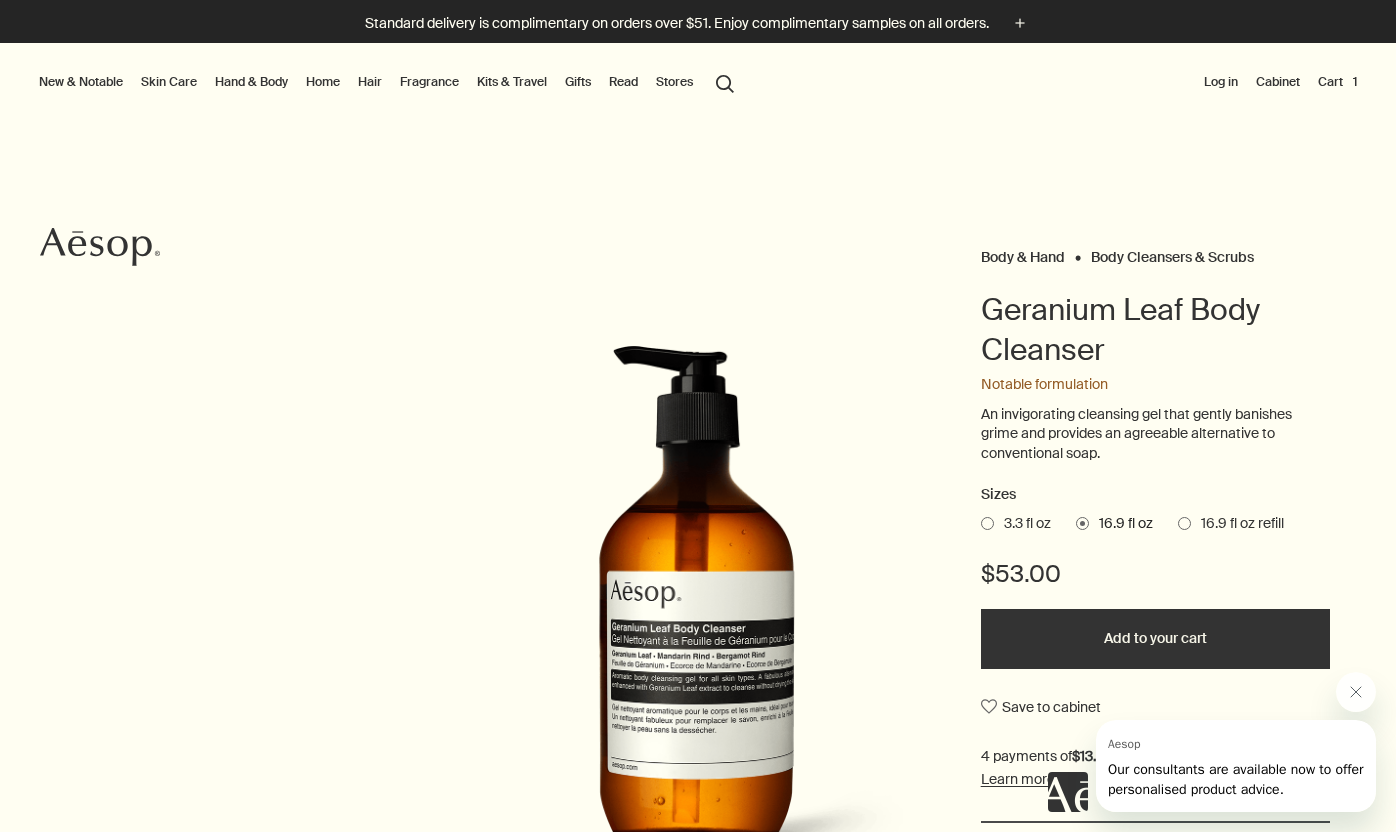 click on "Hand & Body" at bounding box center [251, 82] 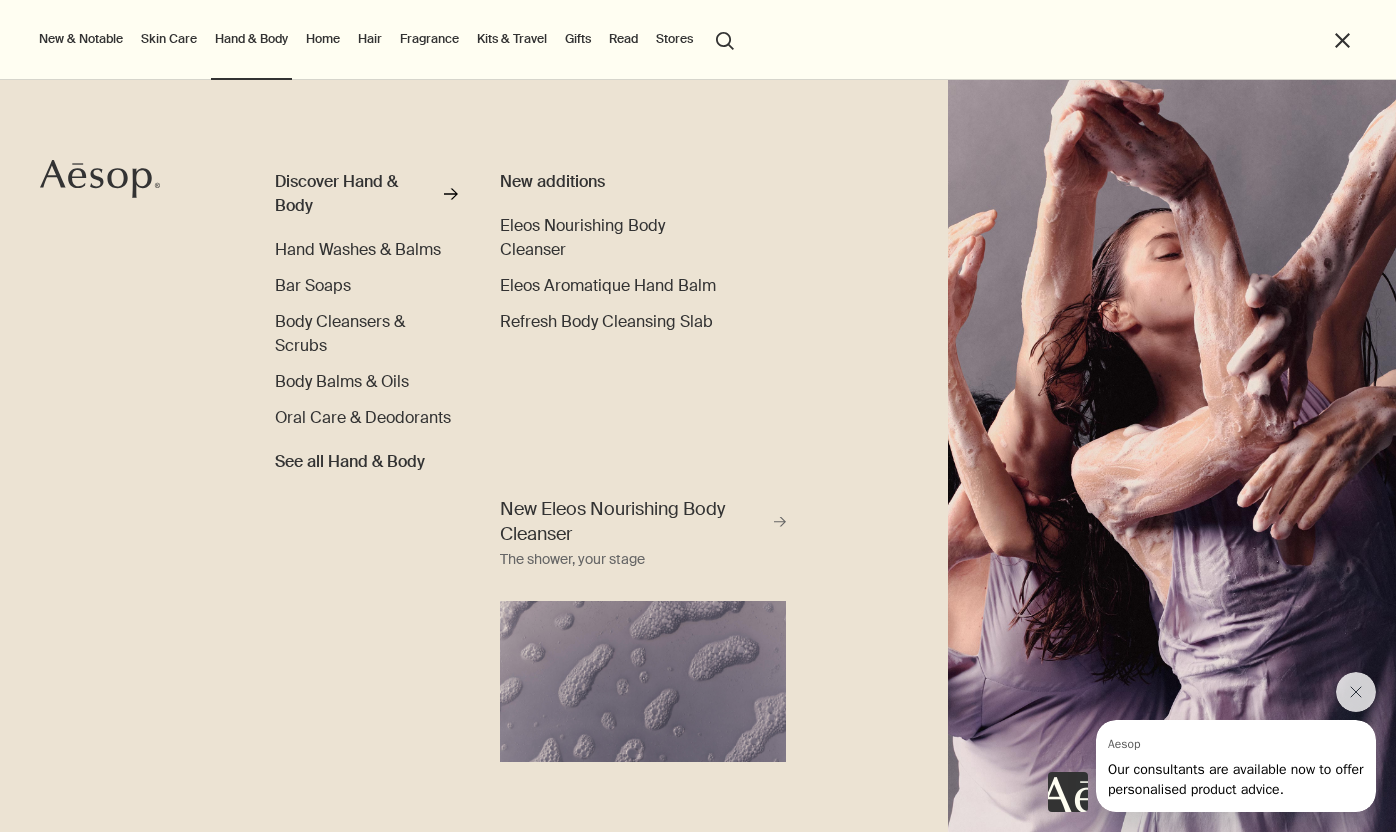 click on "Home" at bounding box center [323, 39] 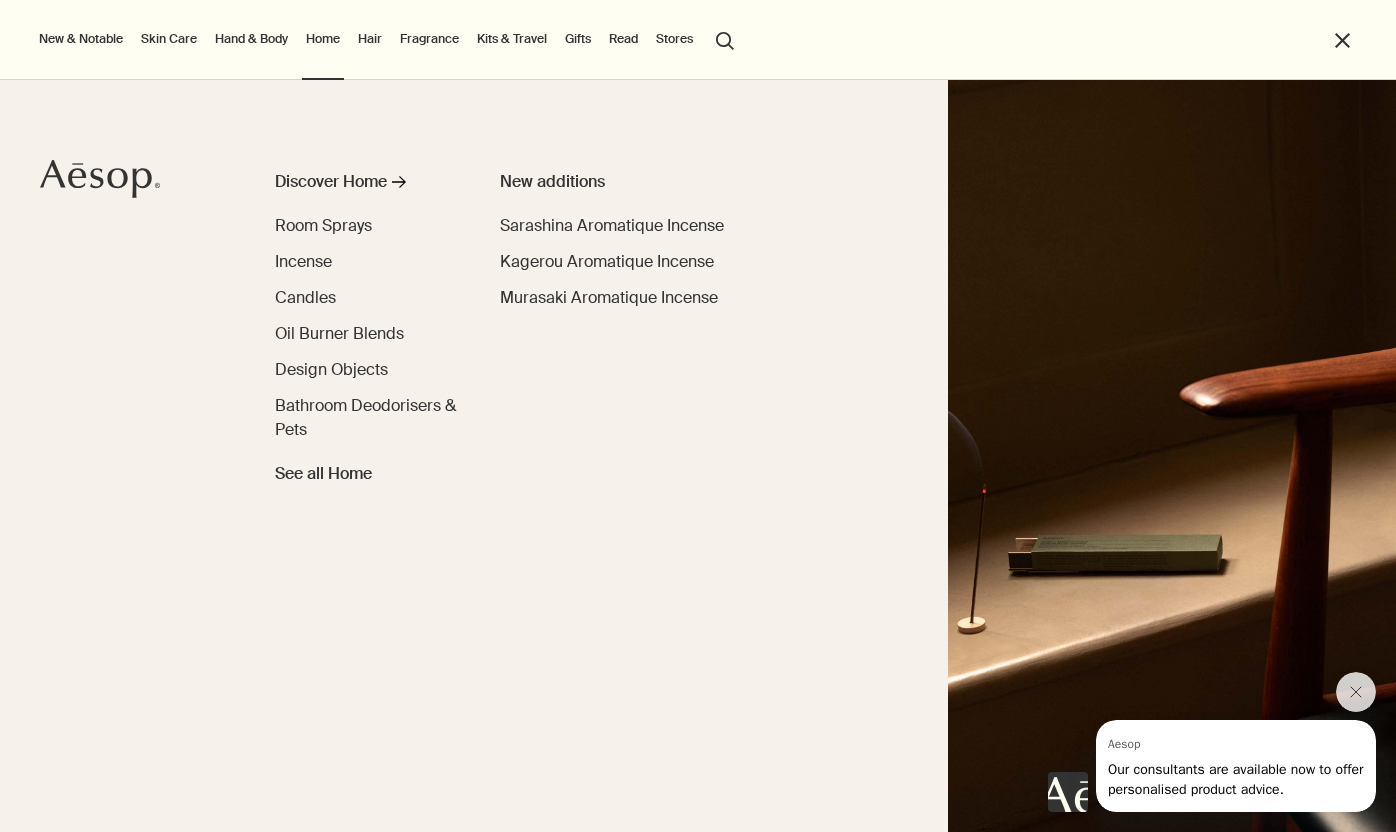 click on "Hair" at bounding box center [370, 39] 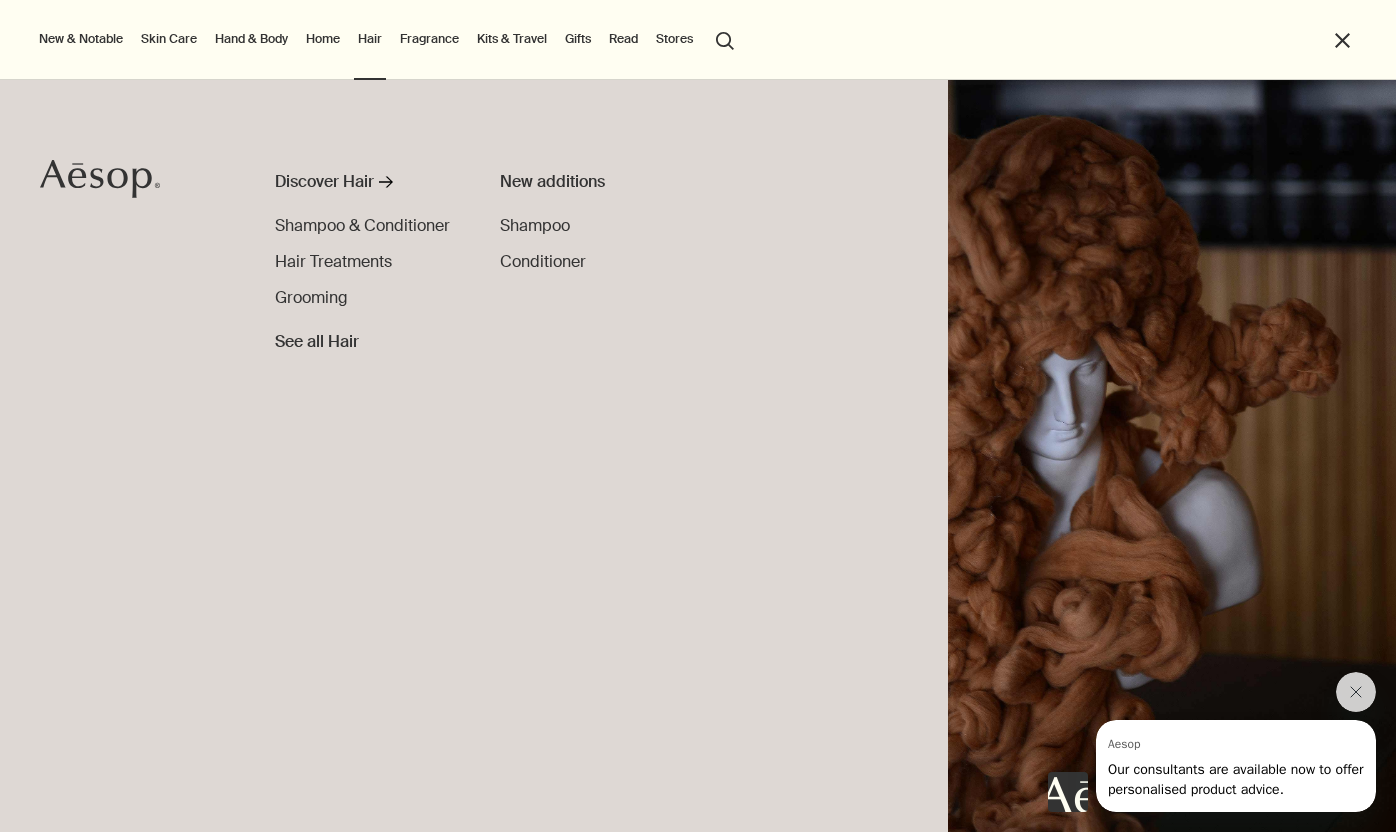 click on "Fragrance" at bounding box center [429, 39] 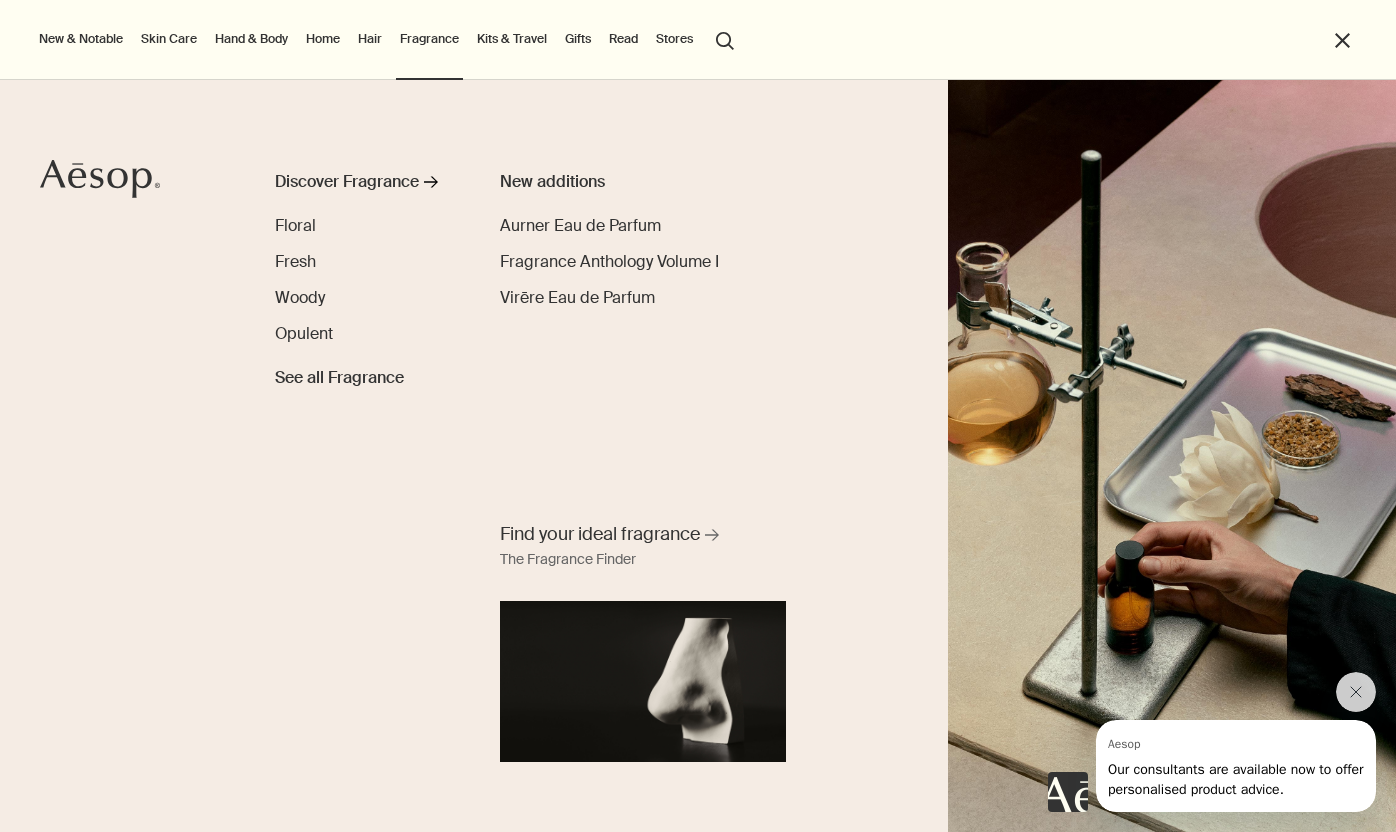 click on "Kits & Travel" at bounding box center (512, 39) 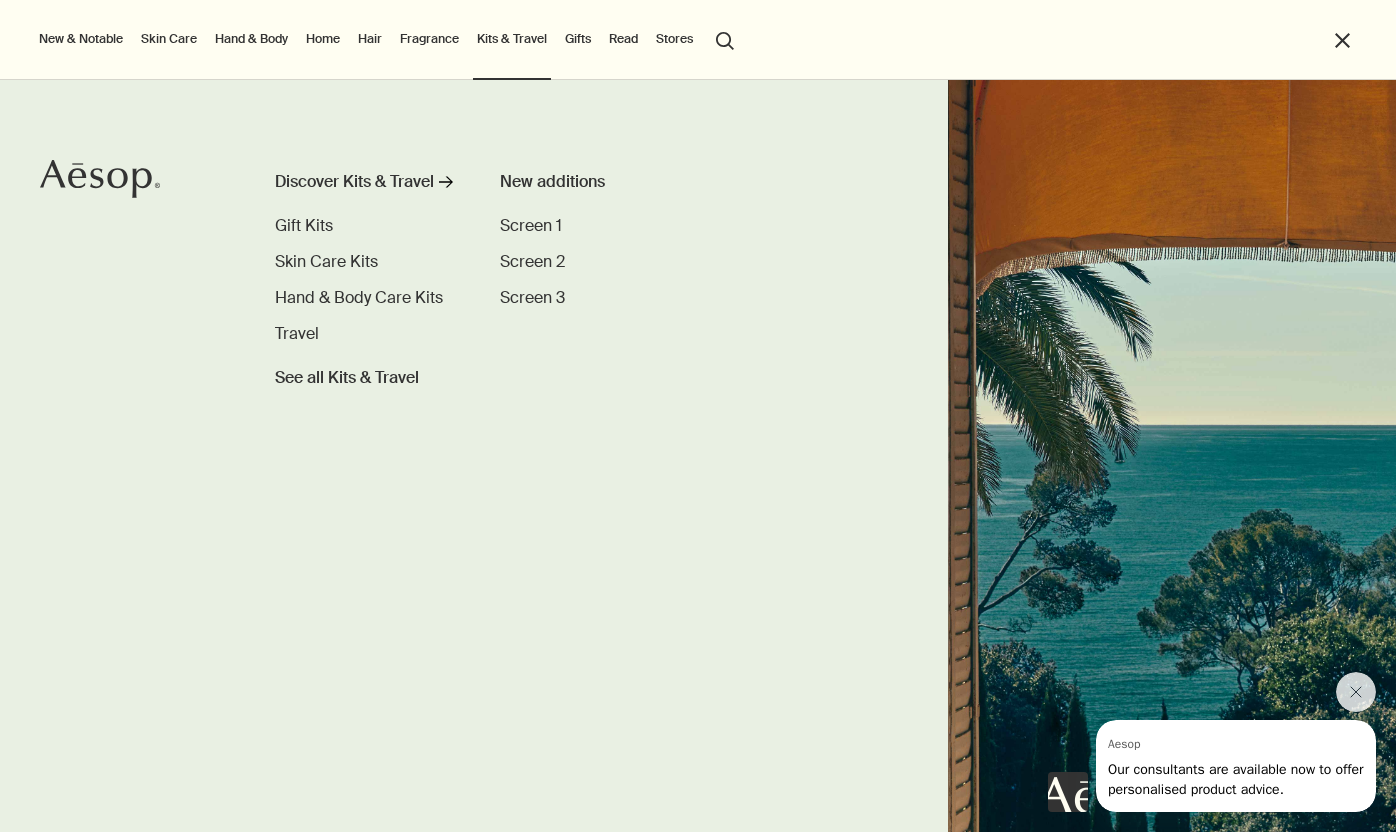 click on "New & Notable New additions Lucent Facial Refiner Eleos Nourishing Body Cleanser Aurner Eau de Parfum Virēre Eau de Parfum Notable formulations Reverence Aromatique Hand Wash Geranium Leaf Body Cleanser Resurrection Aromatique Hand Balm Immaculate Facial Tonic Skin Care Discover Skin Care   rightArrow Cleansers & Exfoliants Treat & Masque Toners Hydrators & Moisturisers Eye & Lip Care Shaving Sun Care Skin Care Kits See all Skin Care Skin type or concern Normal Dry Oily Combination Sensitive Mature Seasonal Skin Care Summer Winter New additions Lucent Facial Refiner Immaculate Facial Tonic An introduction to skin types   rightArrow Lessons from the lab Hand & Body Discover Hand & Body   rightArrow Hand Washes & Balms Bar Soaps Body Cleansers & Scrubs Body Balms & Oils Oral Care & Deodorants See all Hand & Body New additions Eleos Nourishing Body Cleanser Eleos Aromatique Hand Balm Refresh Body Cleansing Slab New Eleos Nourishing Body Cleanser   rightArrow The shower, your stage Home Discover Home   Incense" at bounding box center (693, 40) 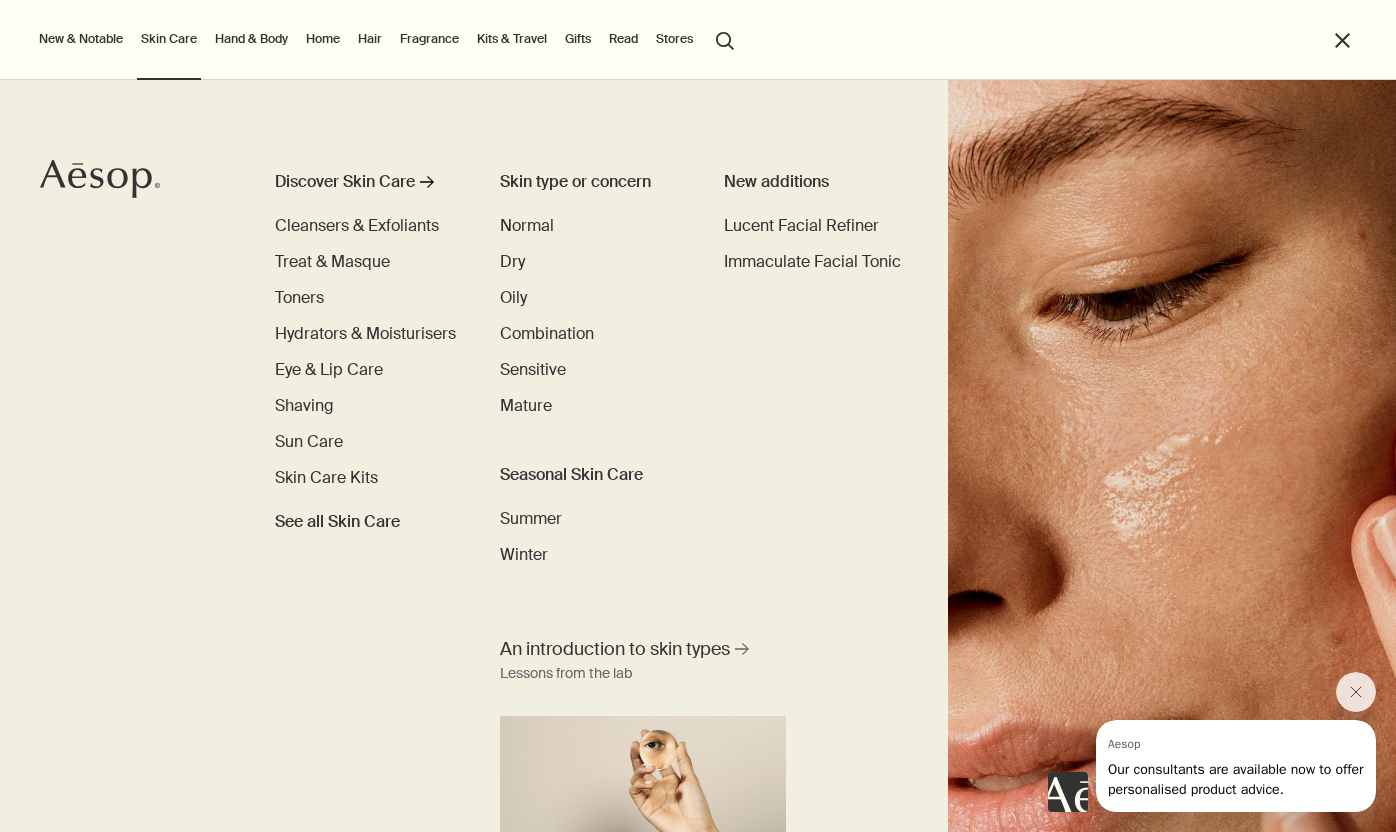 click on "Hand & Body" at bounding box center (251, 39) 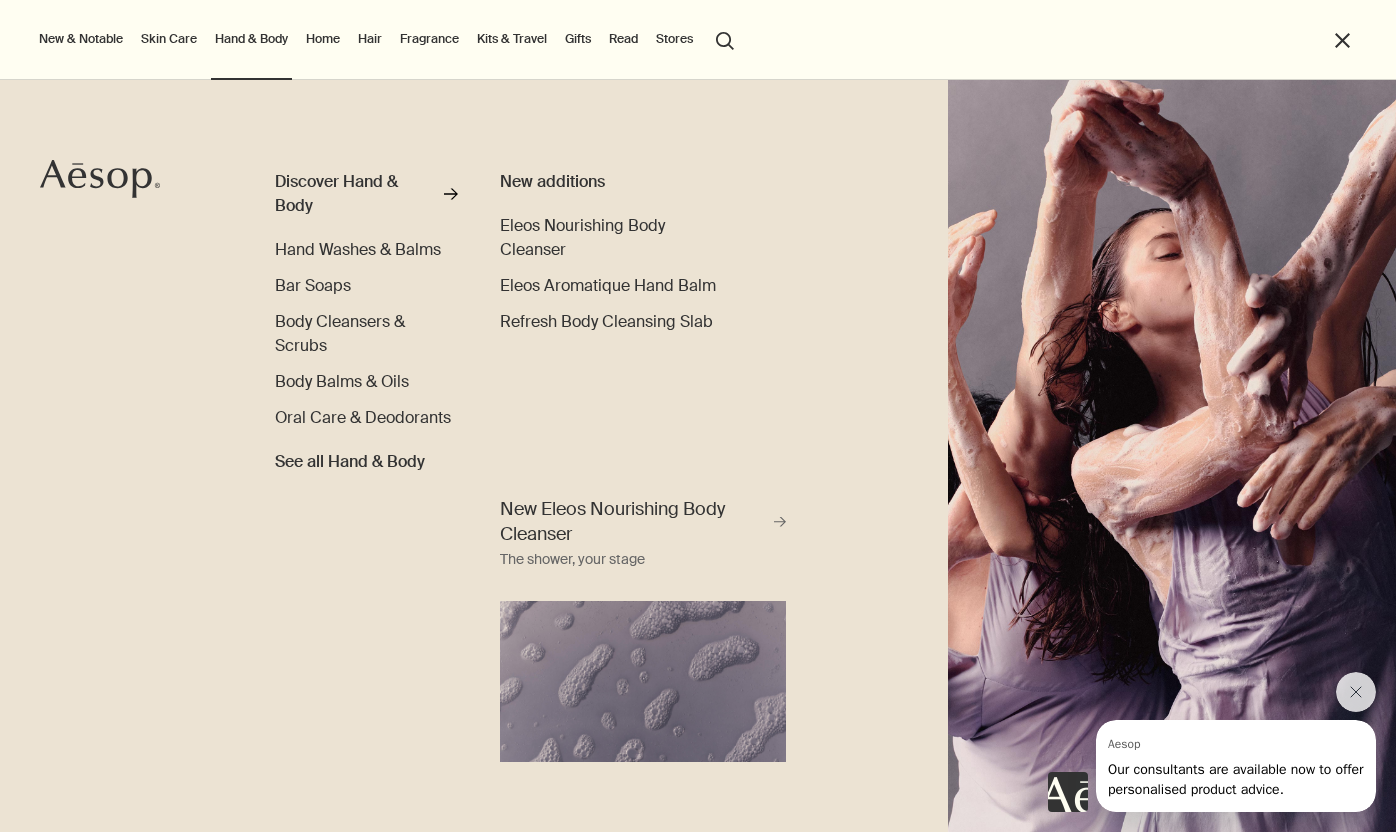 click on "Skin Care" at bounding box center [169, 39] 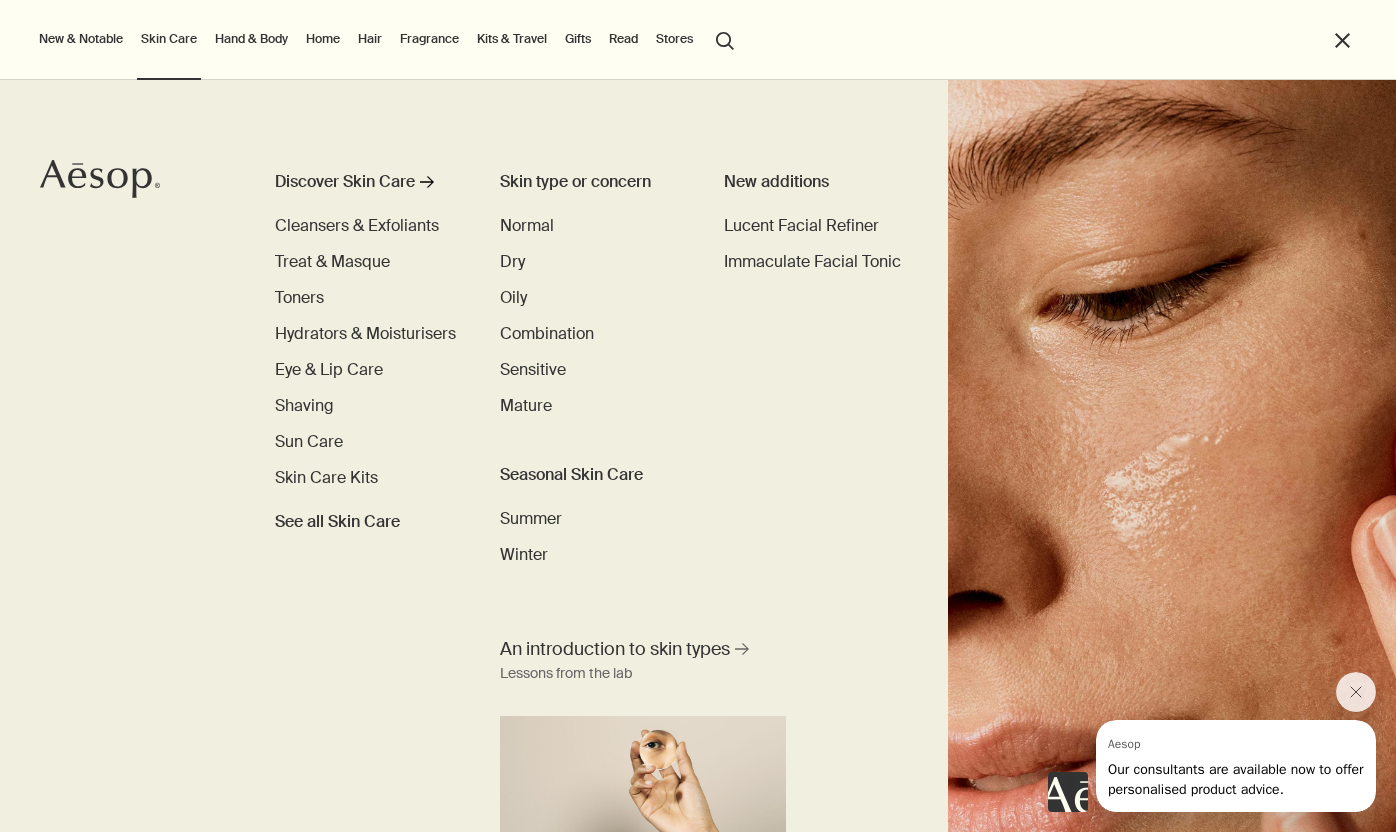 click on "Hand & Body" at bounding box center (251, 39) 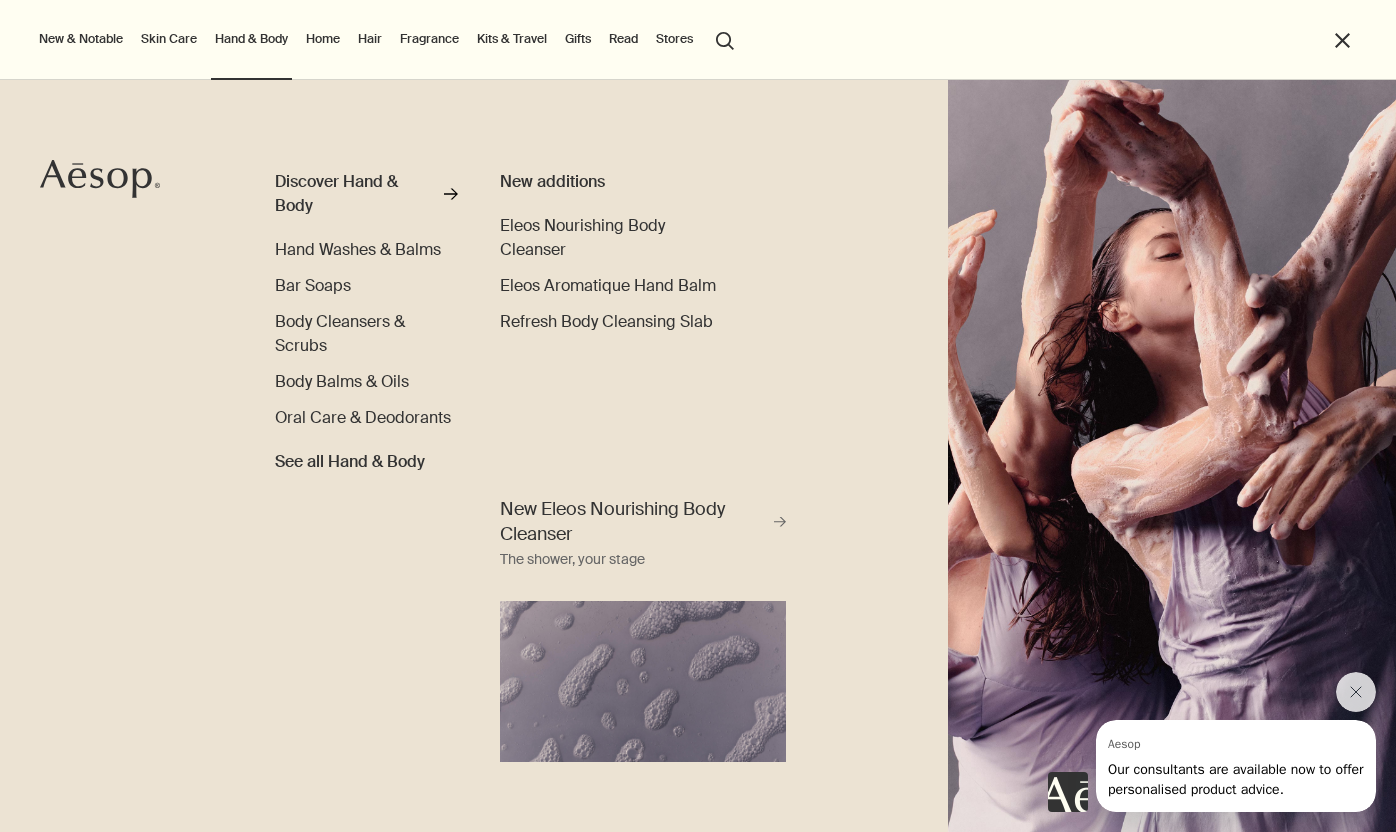click on "New & Notable New additions Lucent Facial Refiner Eleos Nourishing Body Cleanser Aurner Eau de Parfum Virēre Eau de Parfum Notable formulations Reverence Aromatique Hand Wash Geranium Leaf Body Cleanser Resurrection Aromatique Hand Balm Immaculate Facial Tonic Skin Care Discover Skin Care   rightArrow Cleansers & Exfoliants Treat & Masque Toners Hydrators & Moisturisers Eye & Lip Care Shaving Sun Care Skin Care Kits See all Skin Care Skin type or concern Normal Dry Oily Combination Sensitive Mature Seasonal Skin Care Summer Winter New additions Lucent Facial Refiner Immaculate Facial Tonic An introduction to skin types   rightArrow Lessons from the lab Hand & Body Discover Hand & Body   rightArrow Hand Washes & Balms Bar Soaps Body Cleansers & Scrubs Body Balms & Oils Oral Care & Deodorants See all Hand & Body New additions Eleos Nourishing Body Cleanser Eleos Aromatique Hand Balm Refresh Body Cleansing Slab New Eleos Nourishing Body Cleanser   rightArrow The shower, your stage Home Discover Home   Incense" at bounding box center (693, 40) 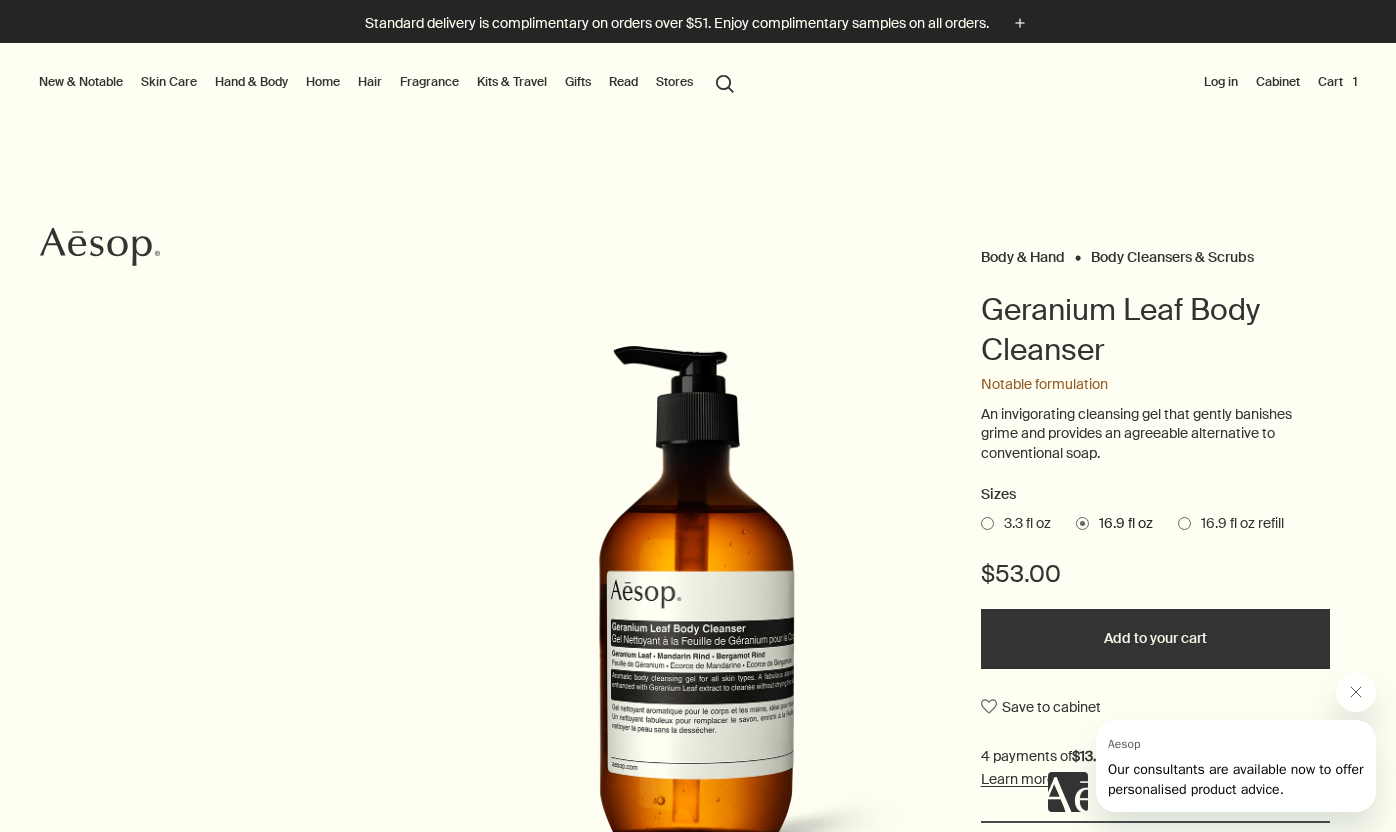 click on "Cart 1" at bounding box center [1337, 82] 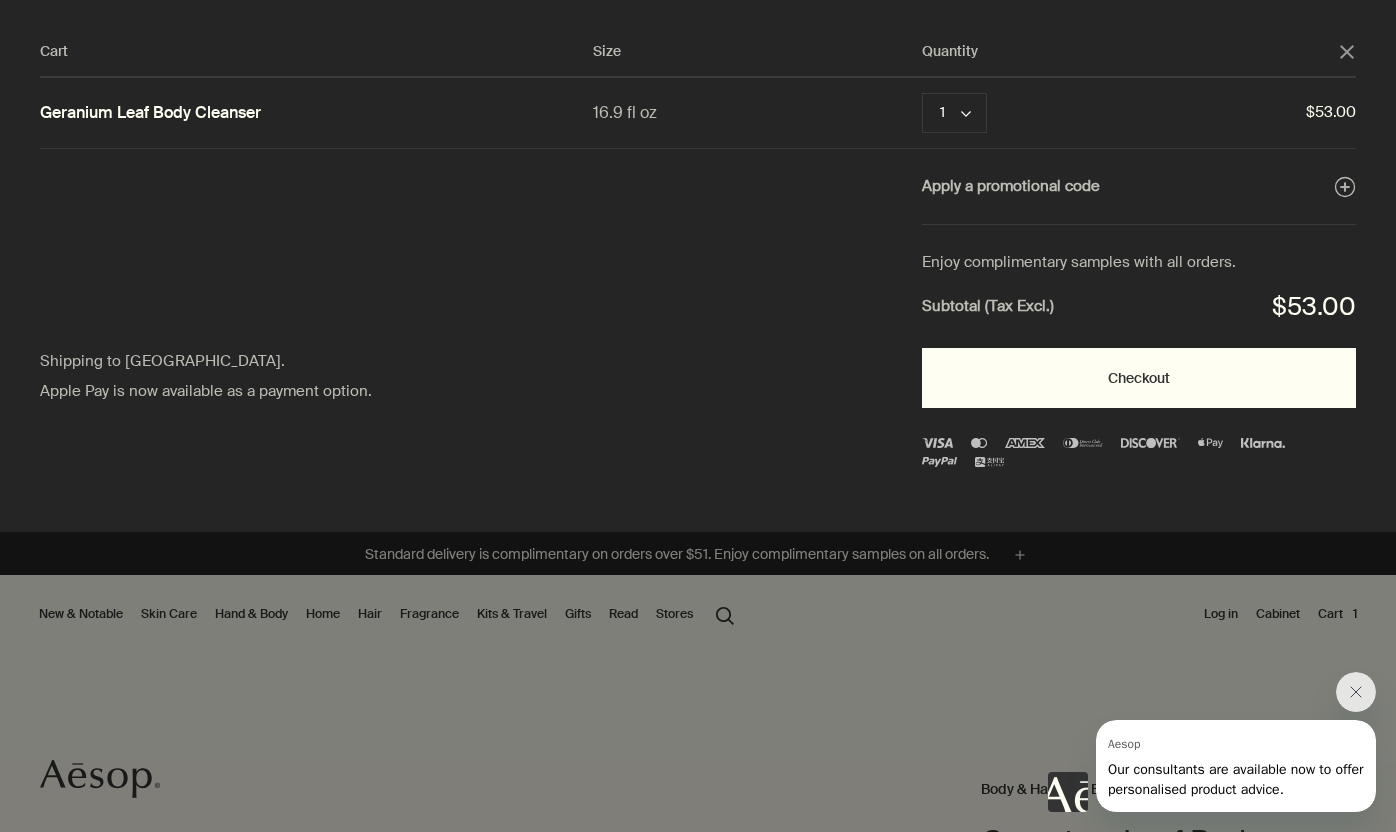 click on "Checkout" at bounding box center [1139, 378] 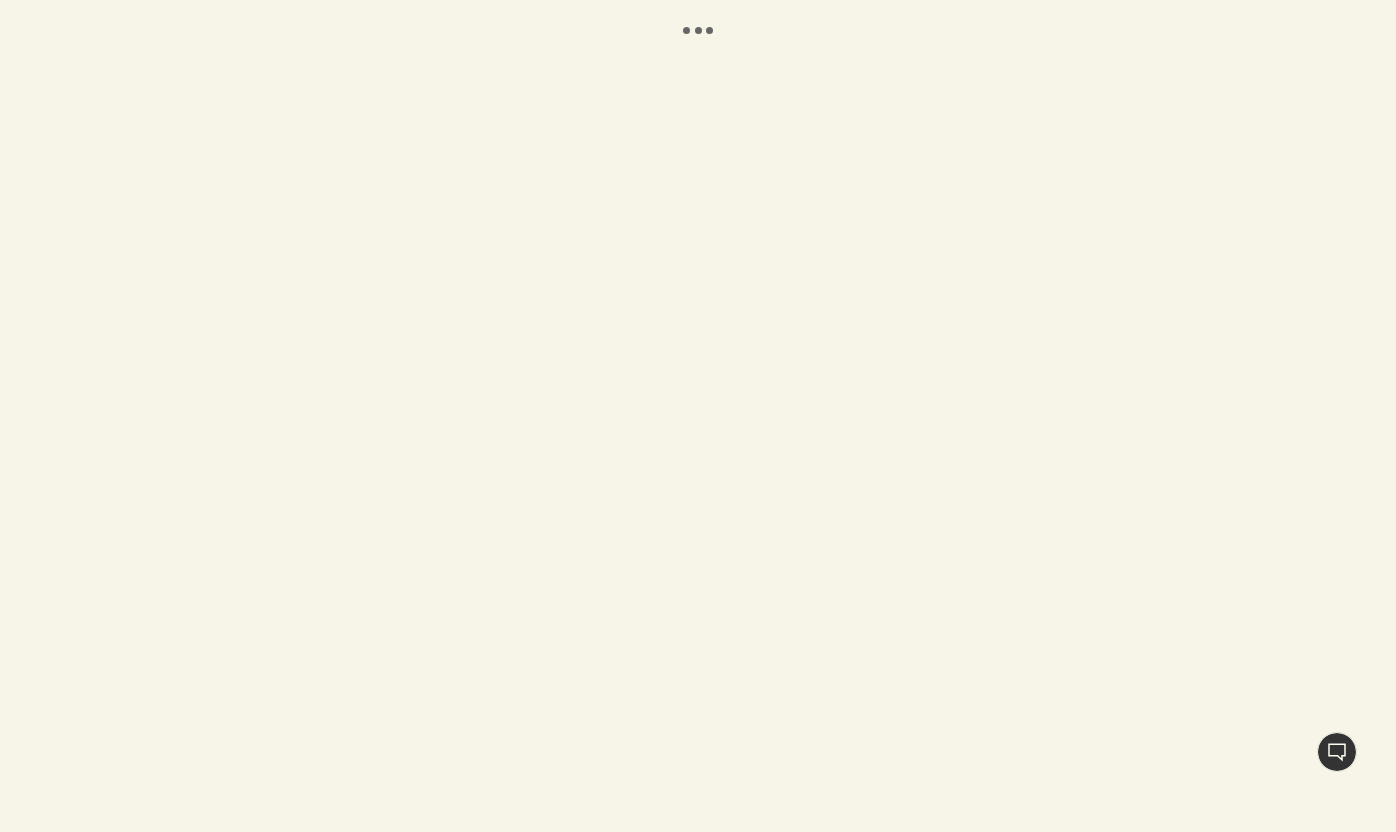 scroll, scrollTop: 0, scrollLeft: 0, axis: both 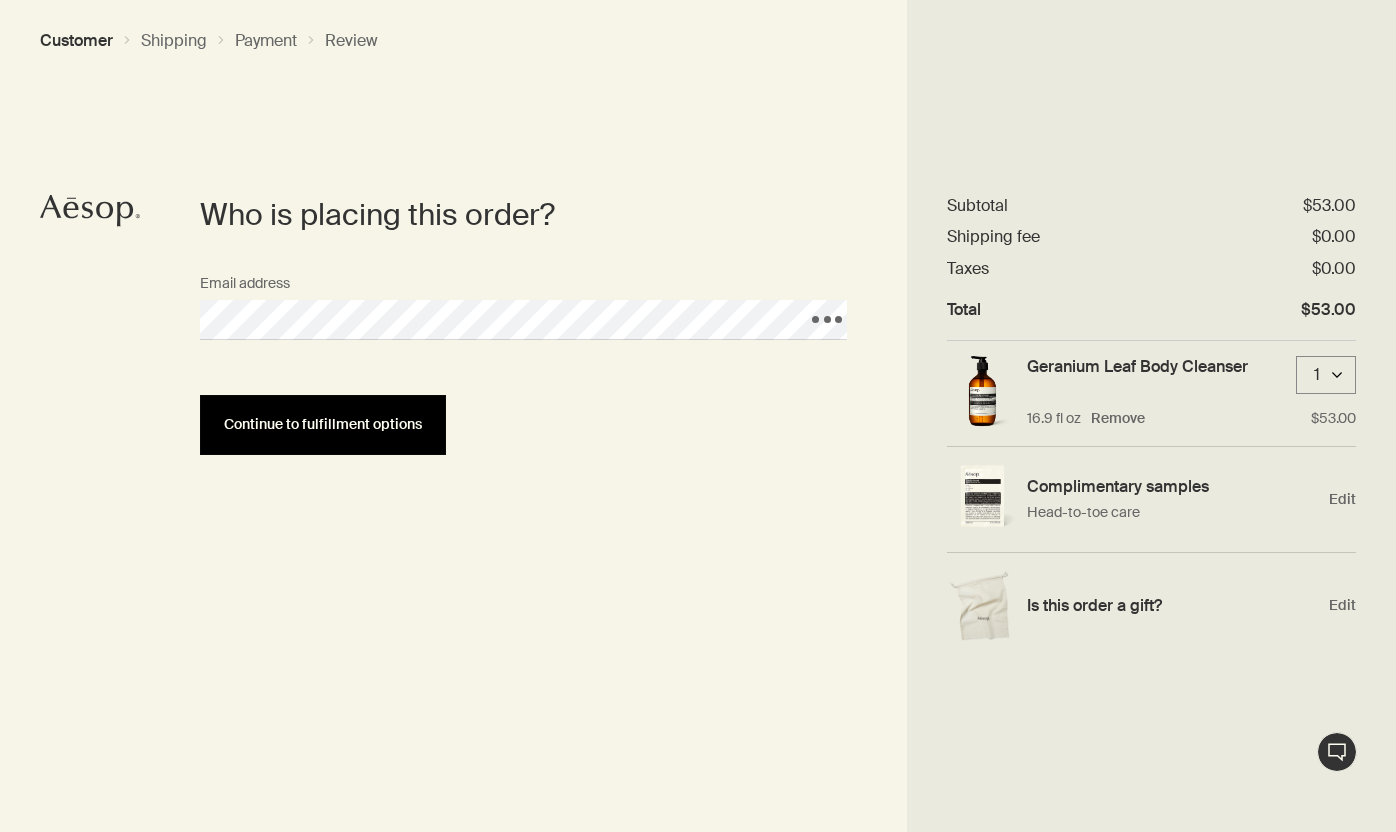 click on "Continue to fulfillment options" at bounding box center (323, 425) 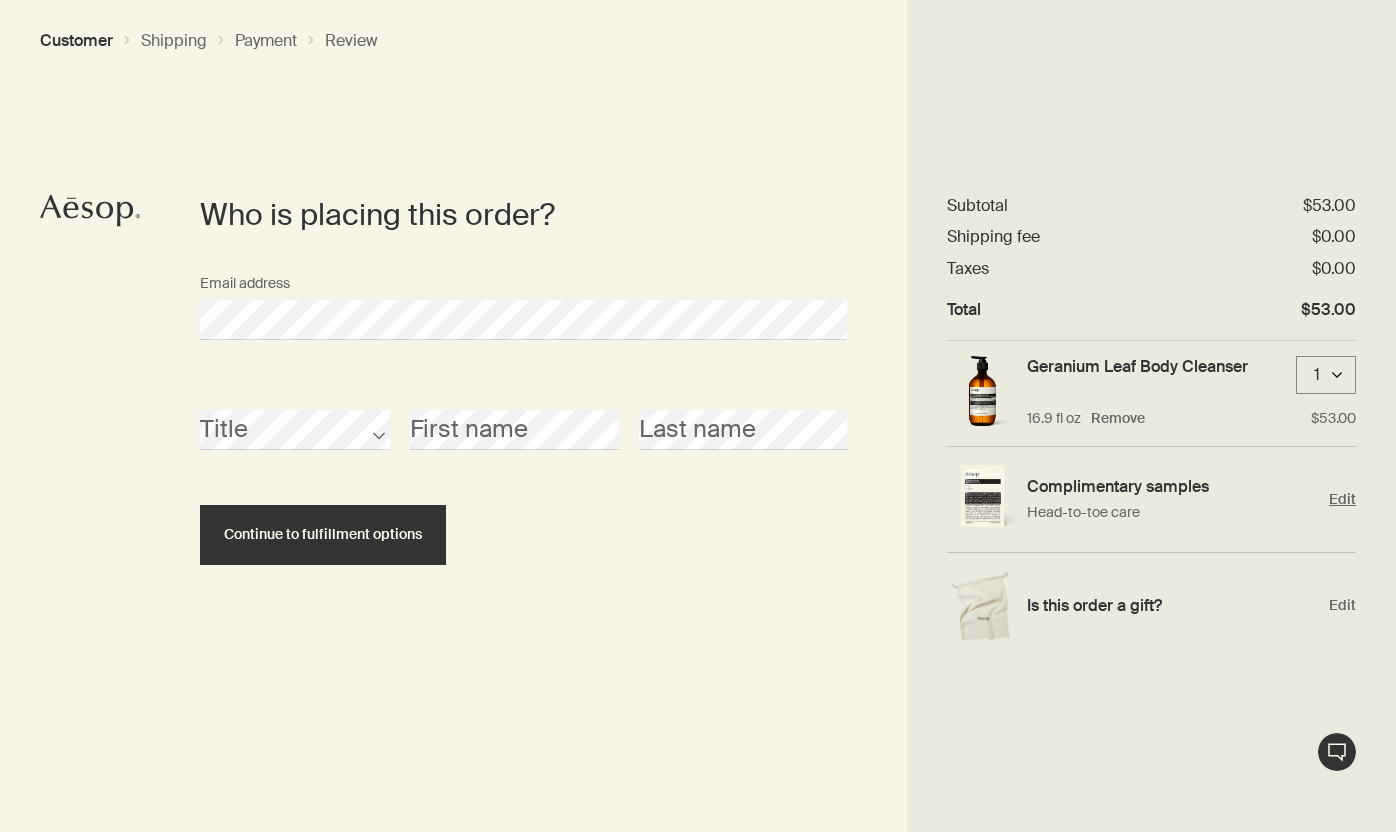 click on "Complimentary samples" at bounding box center [1173, 486] 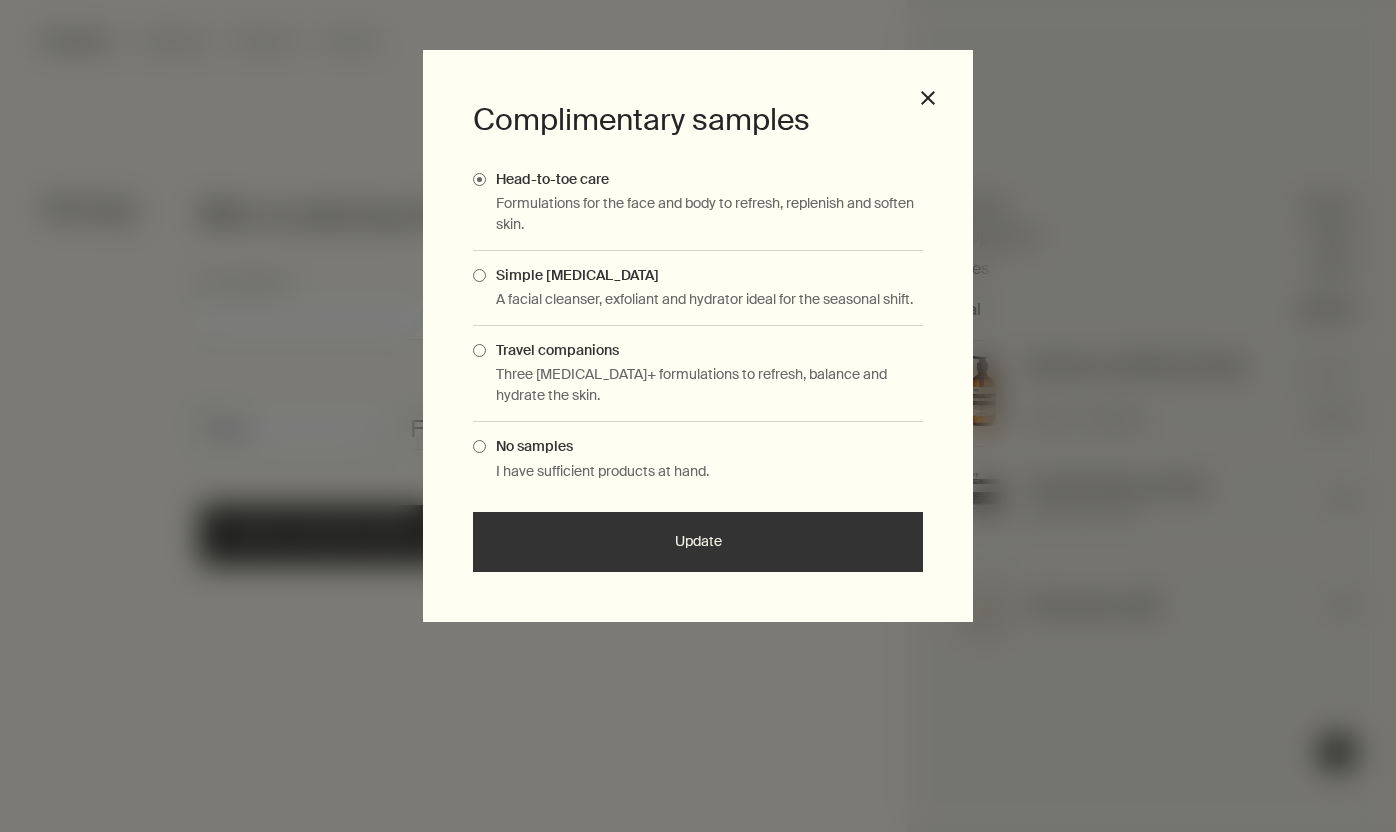 click on "No samples I have sufficient products at hand." at bounding box center (698, 459) 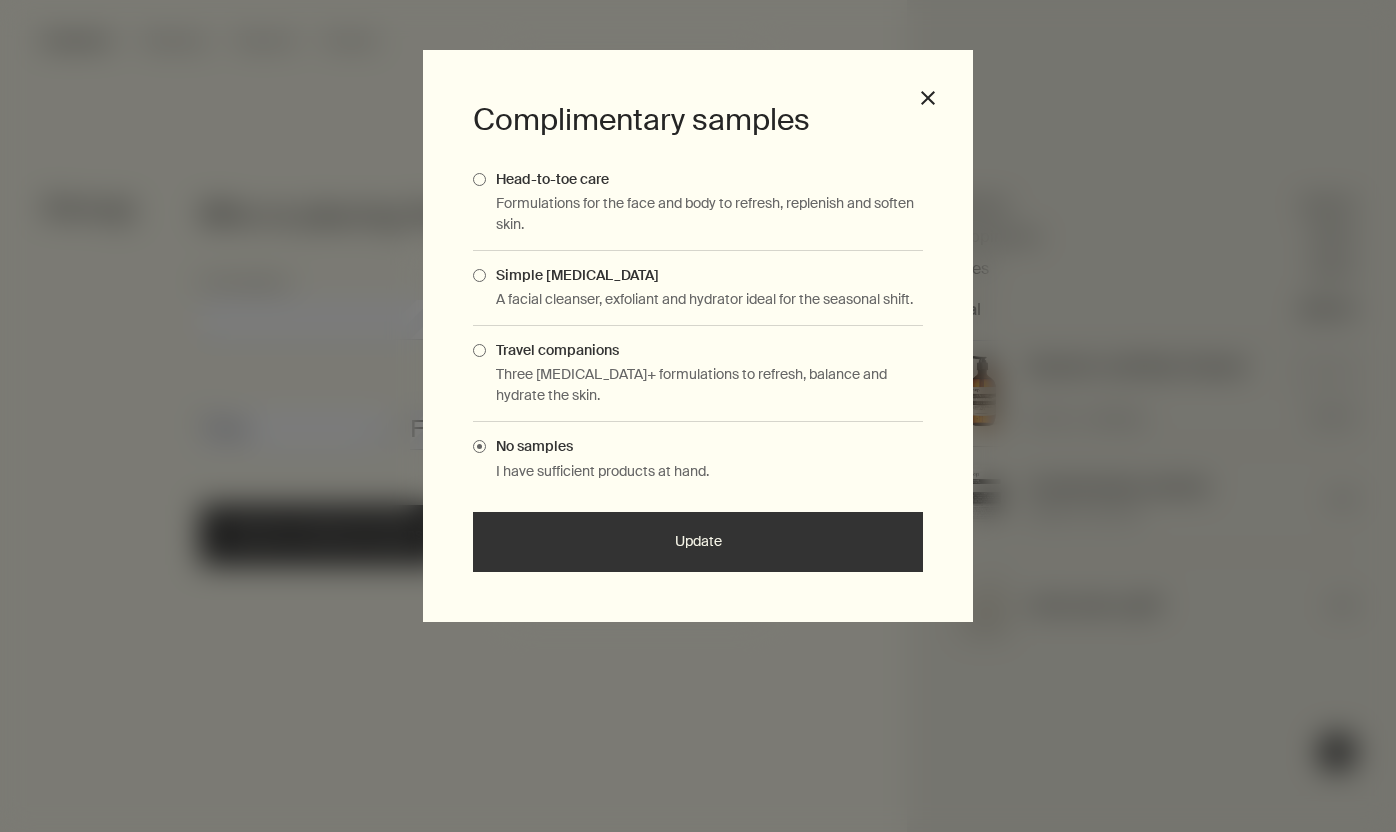 click on "Update" at bounding box center (698, 542) 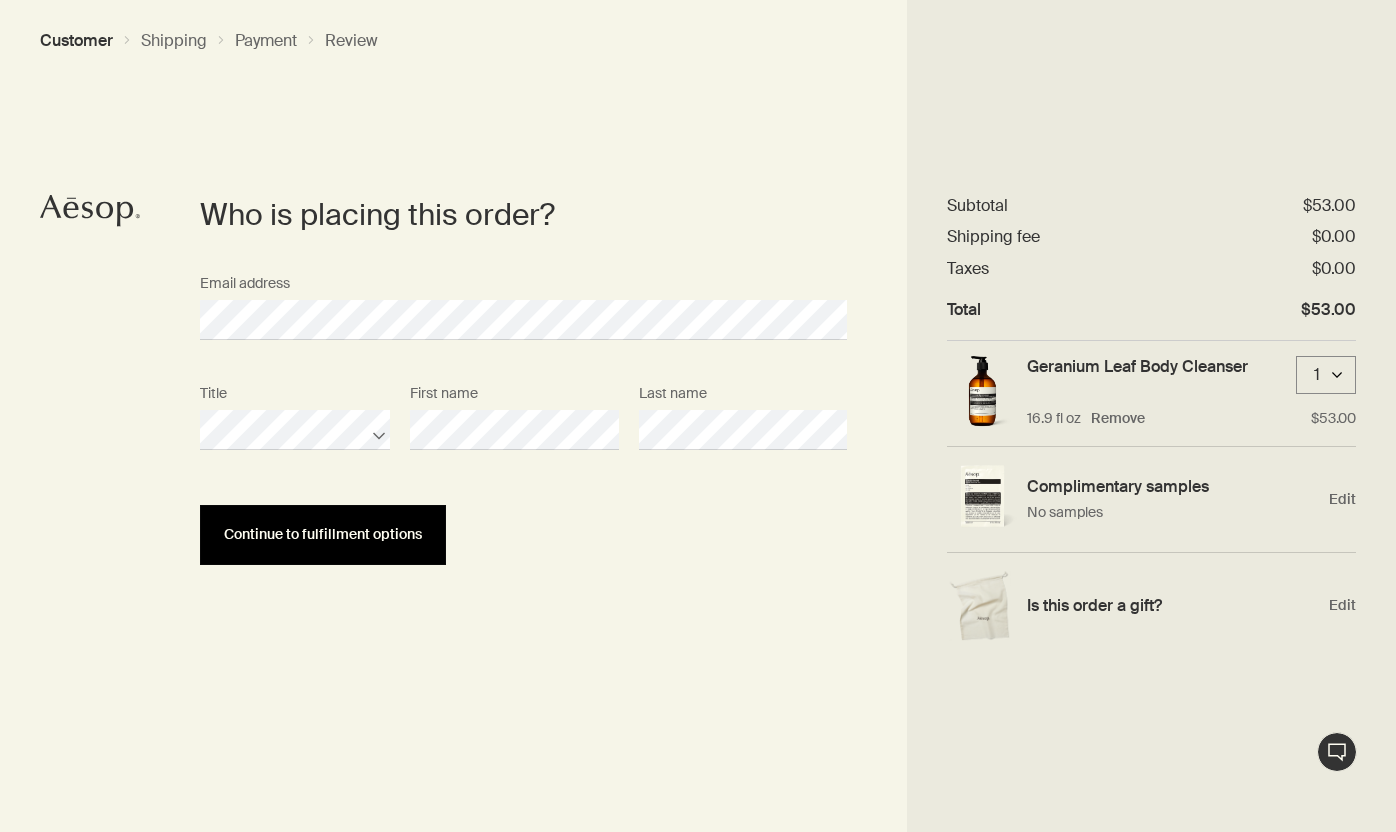 click on "Continue to fulfillment options" at bounding box center [323, 534] 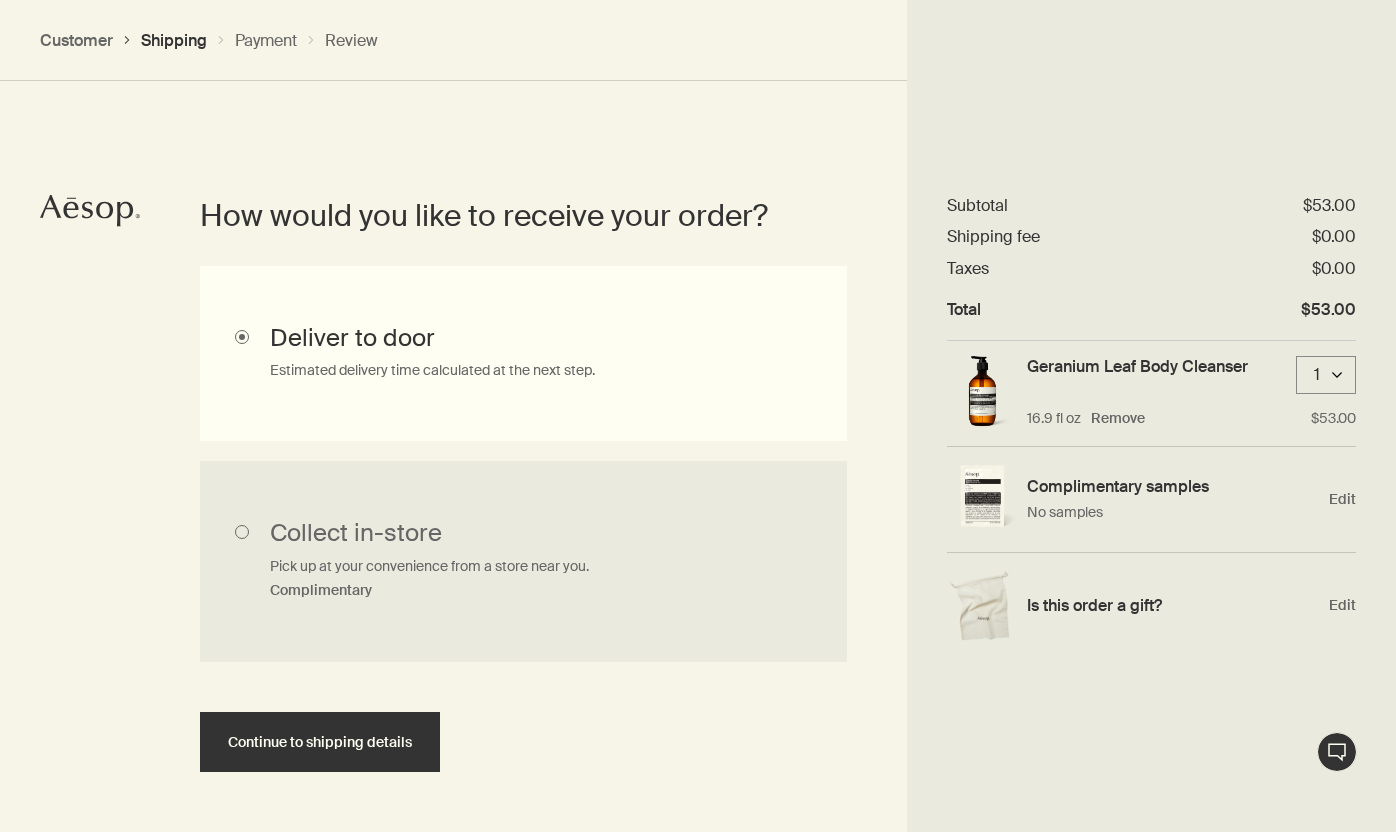 scroll, scrollTop: 448, scrollLeft: 0, axis: vertical 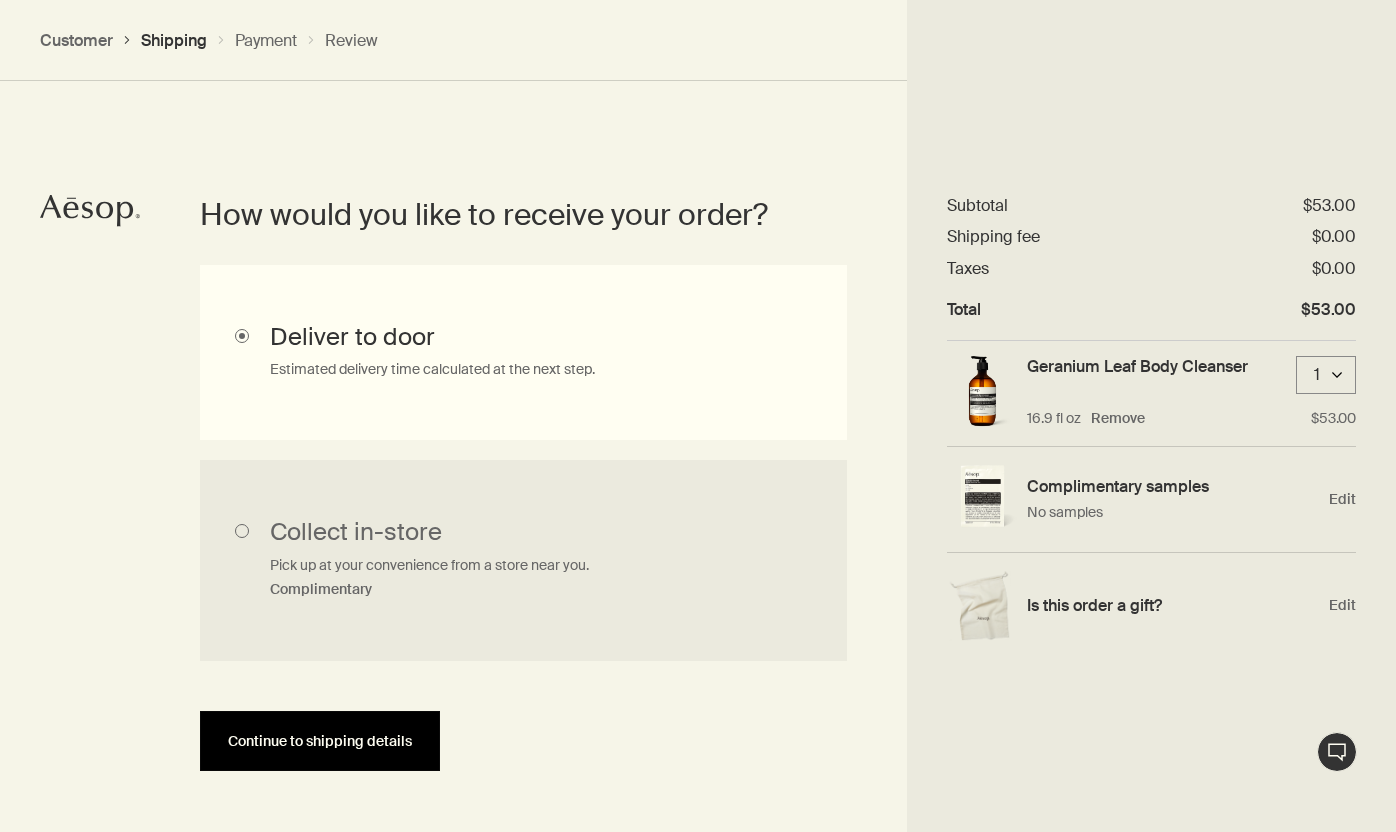 click on "Continue to shipping details" at bounding box center [320, 741] 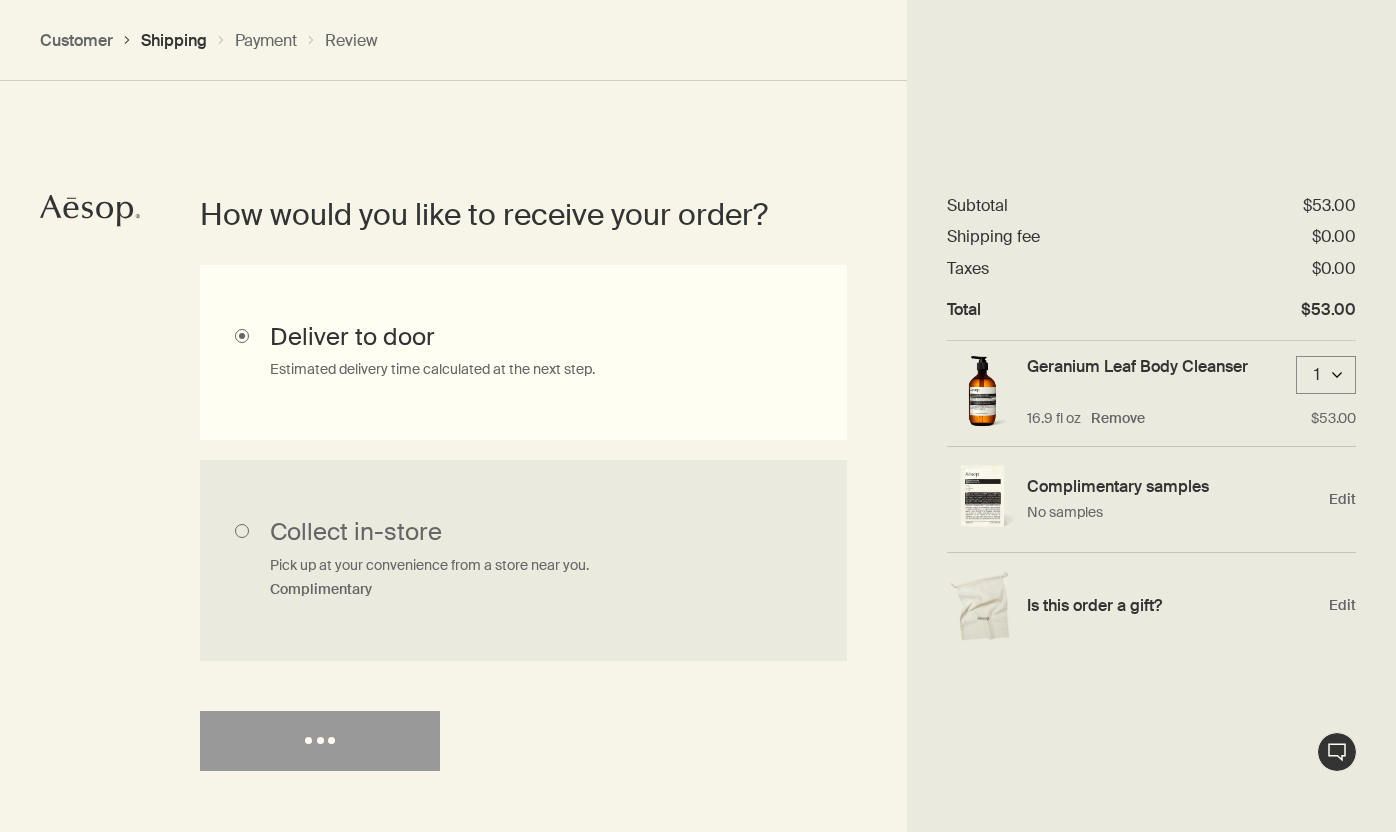 select on "US" 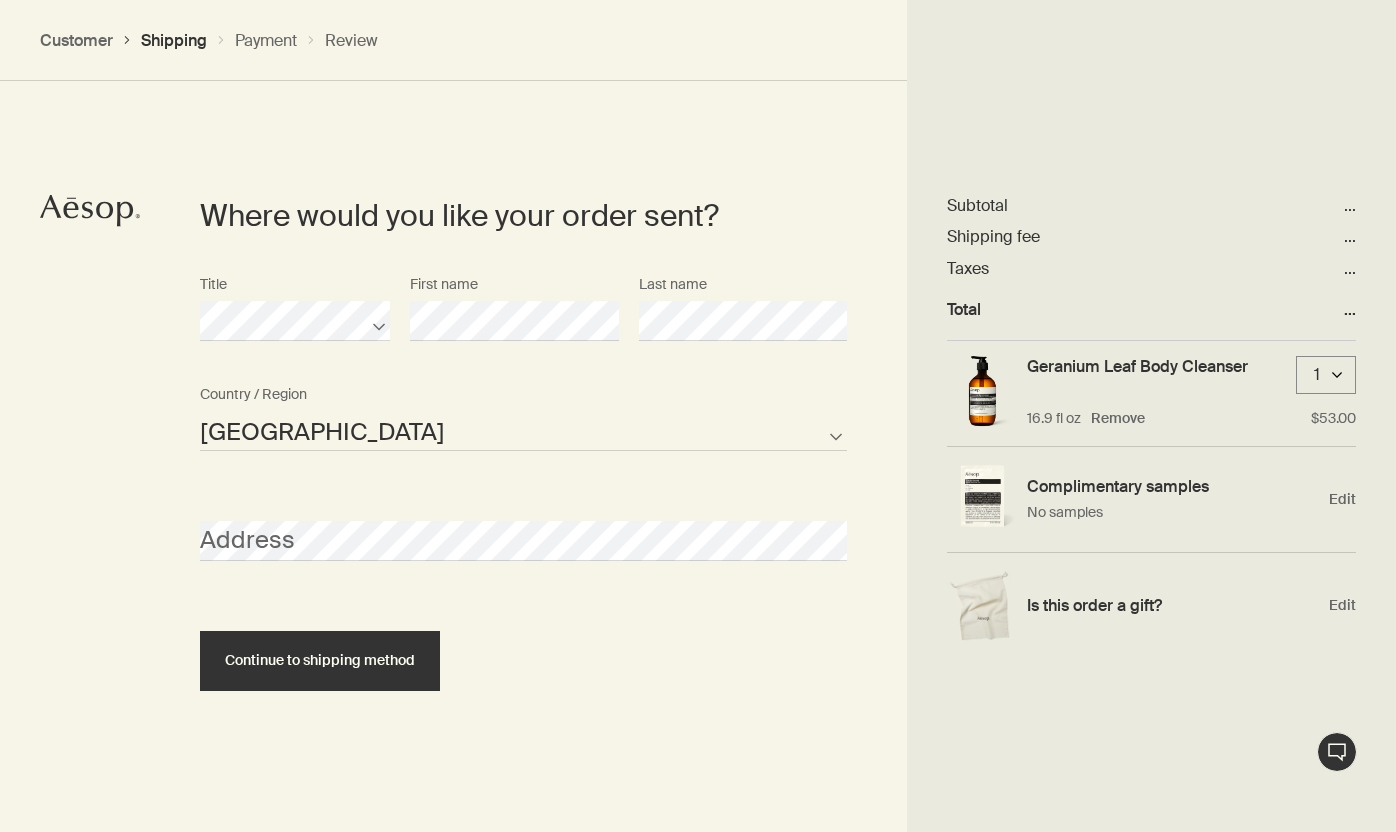 scroll, scrollTop: 865, scrollLeft: 0, axis: vertical 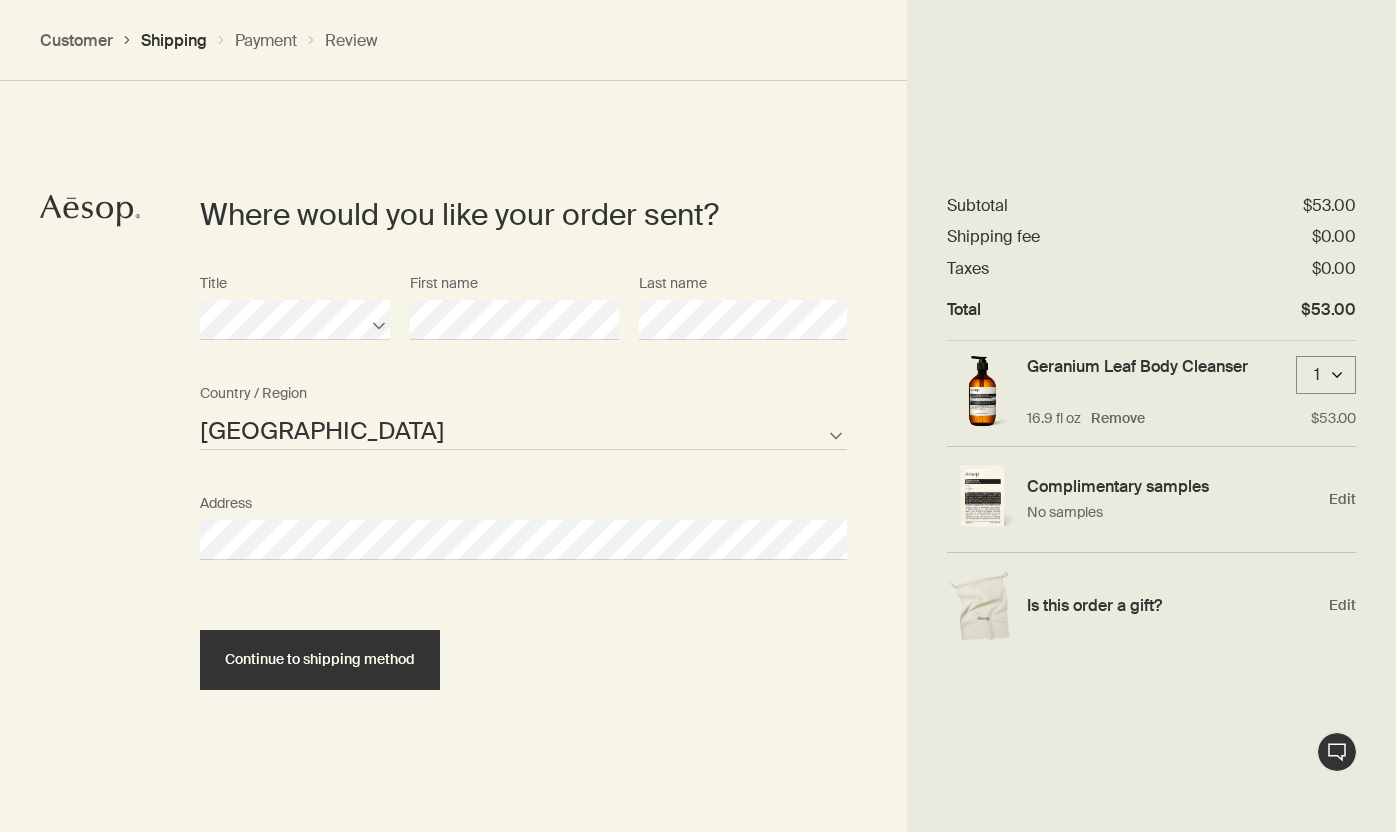 select on "US" 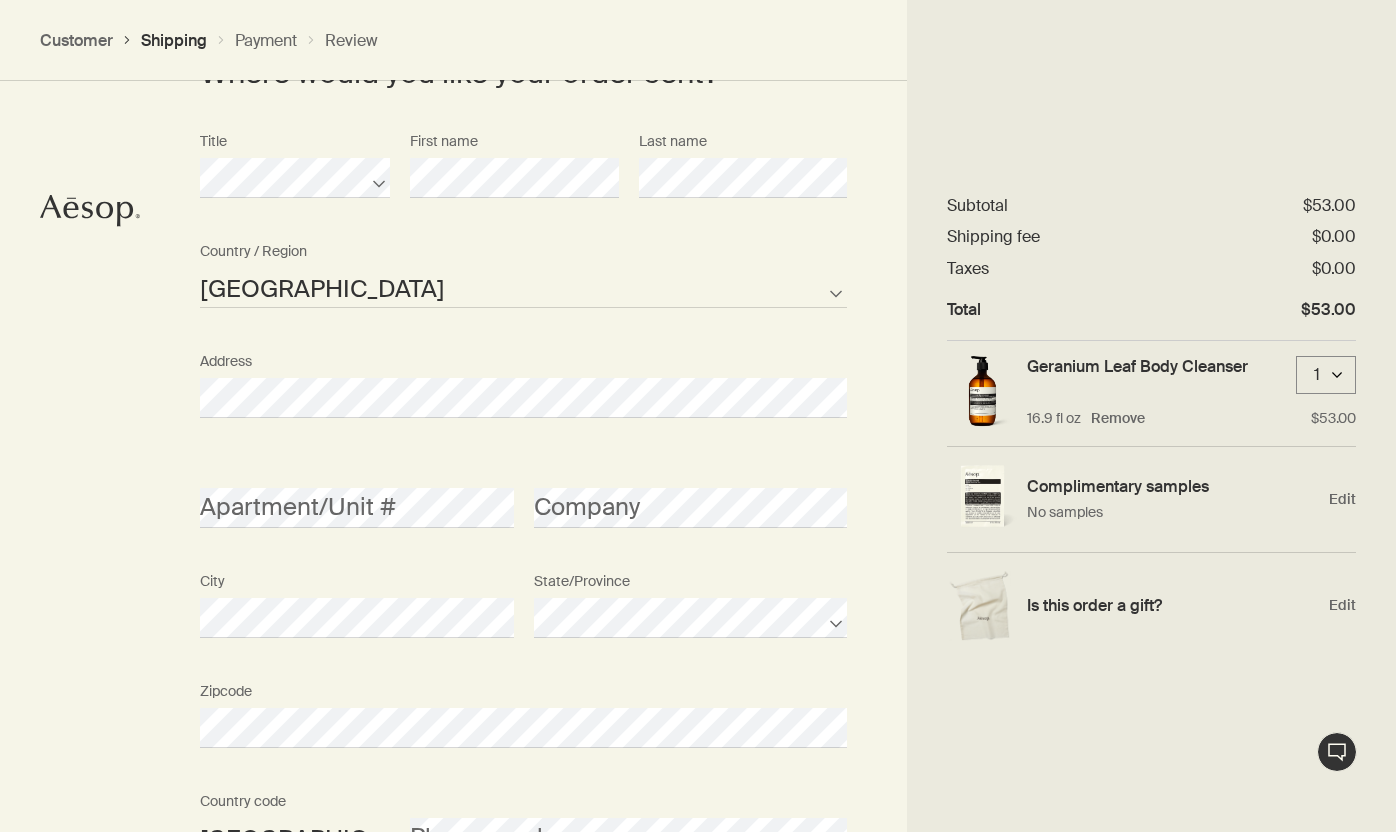 scroll, scrollTop: 1225, scrollLeft: 0, axis: vertical 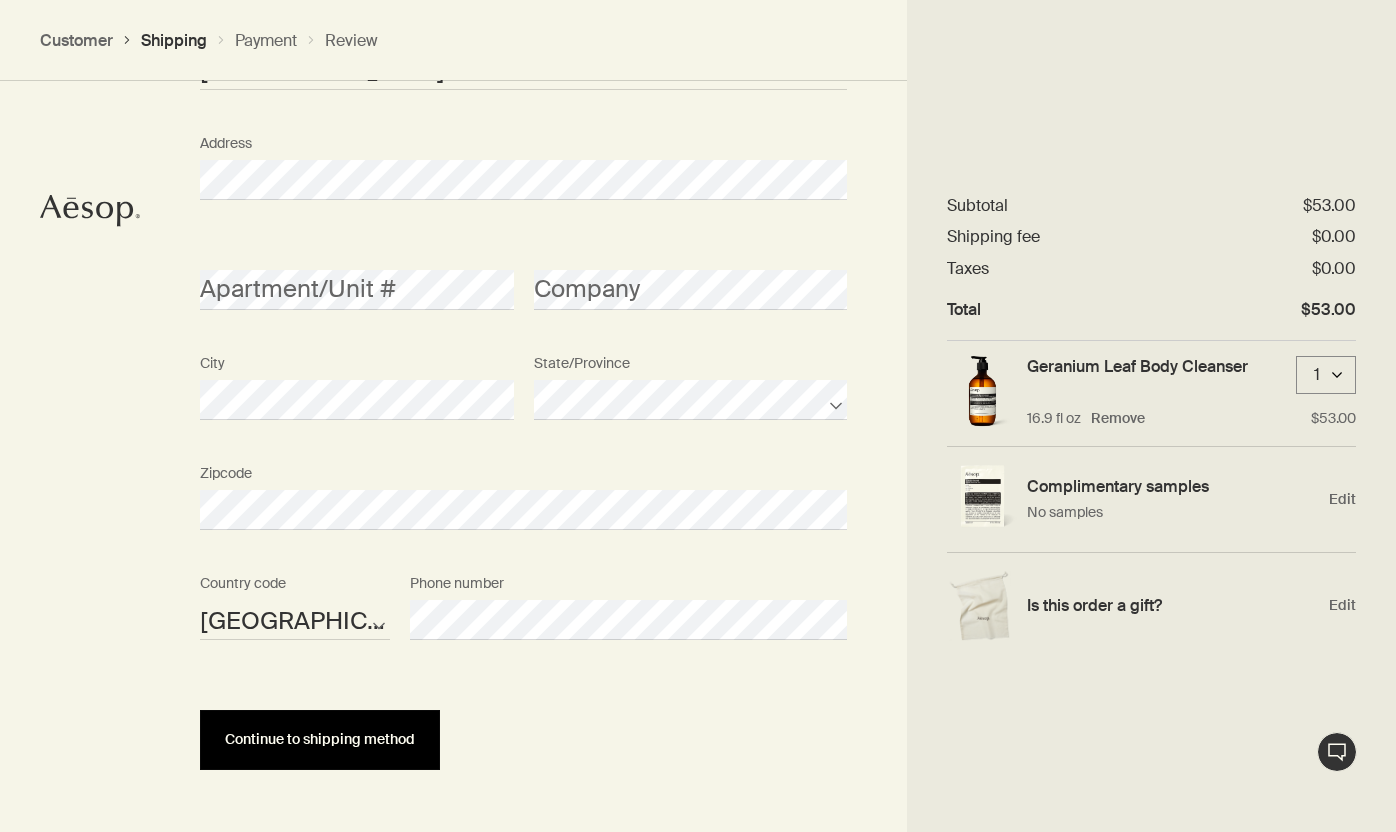 click on "Continue to shipping method" at bounding box center (320, 739) 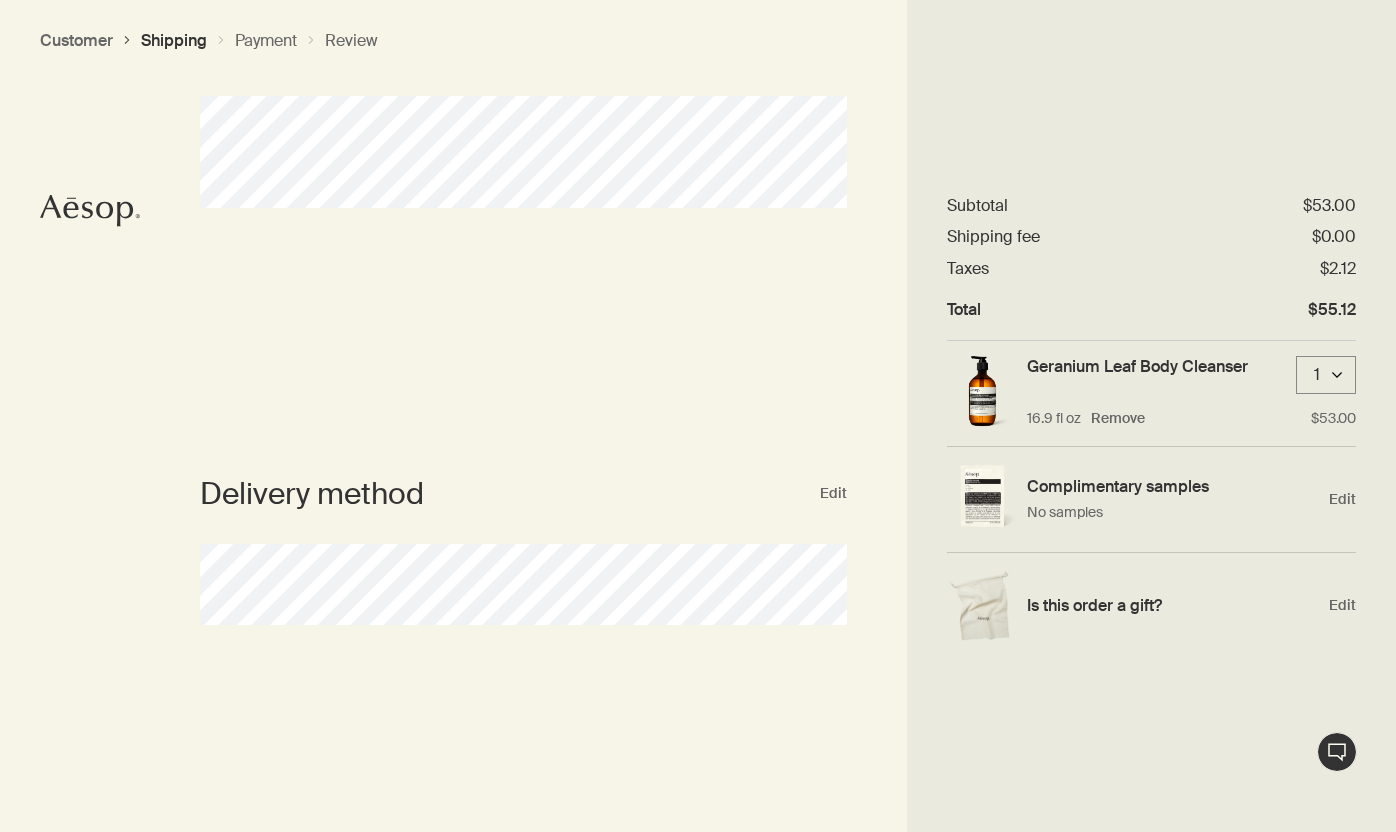 scroll, scrollTop: 0, scrollLeft: 0, axis: both 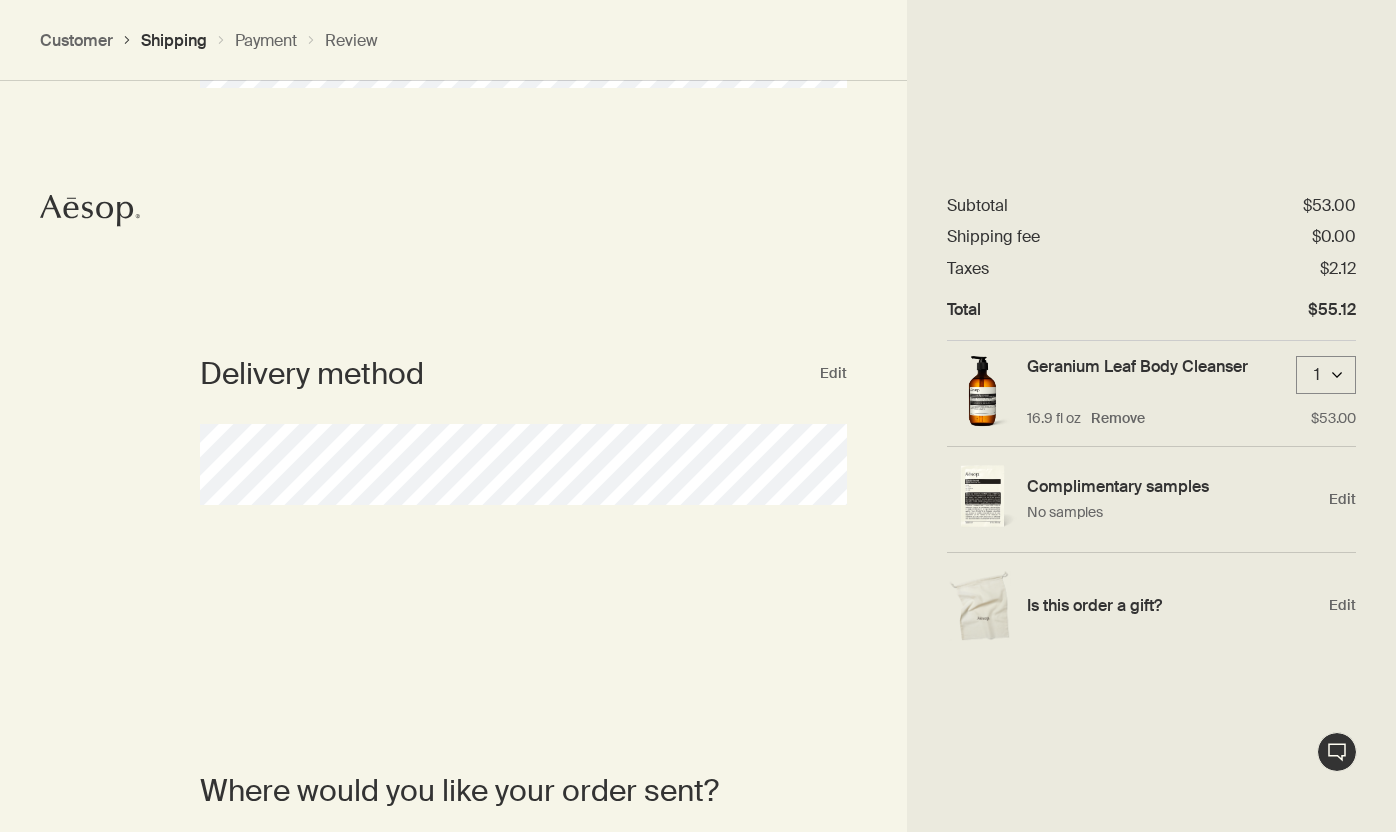 click on "Delivery method" at bounding box center (508, 374) 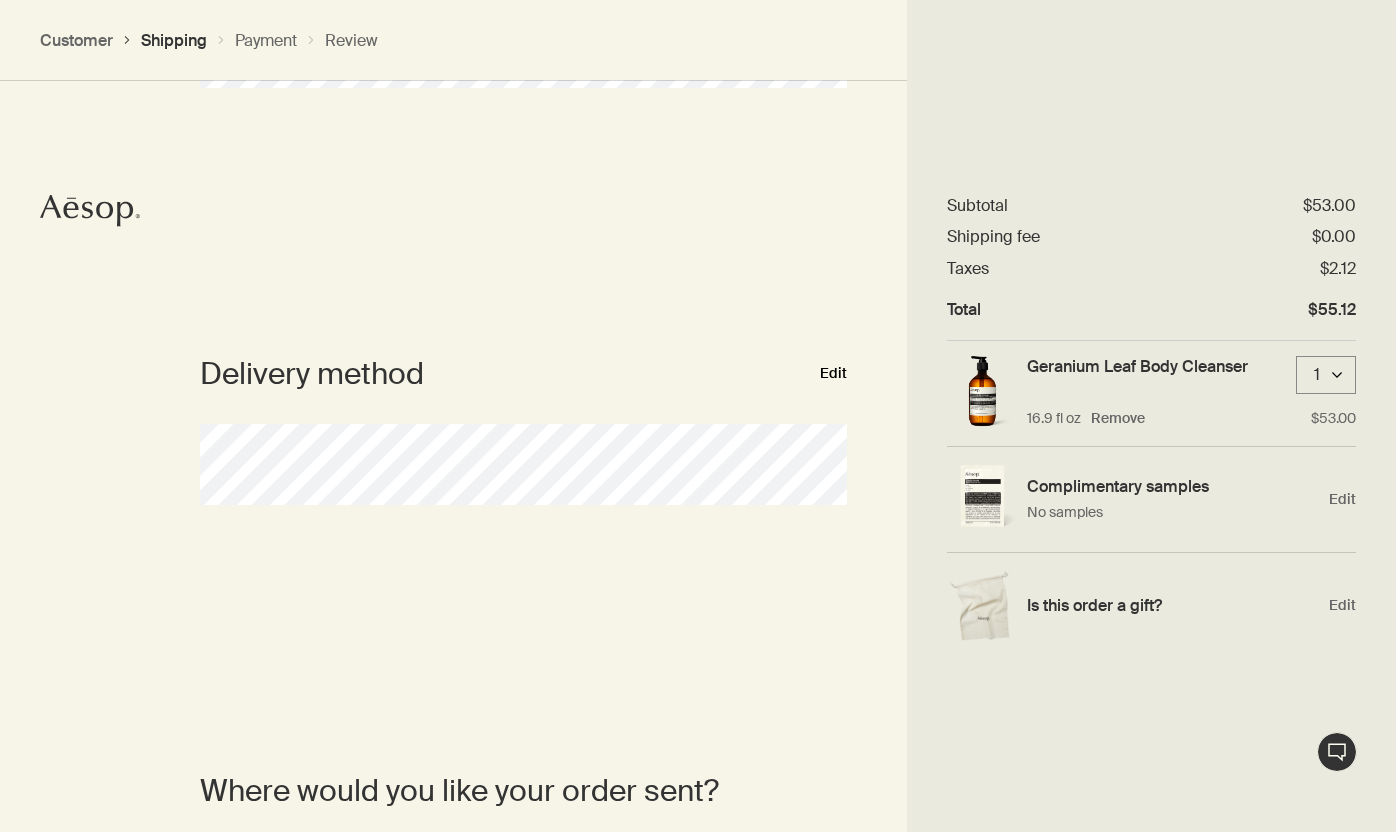 click on "Edit" at bounding box center (833, 374) 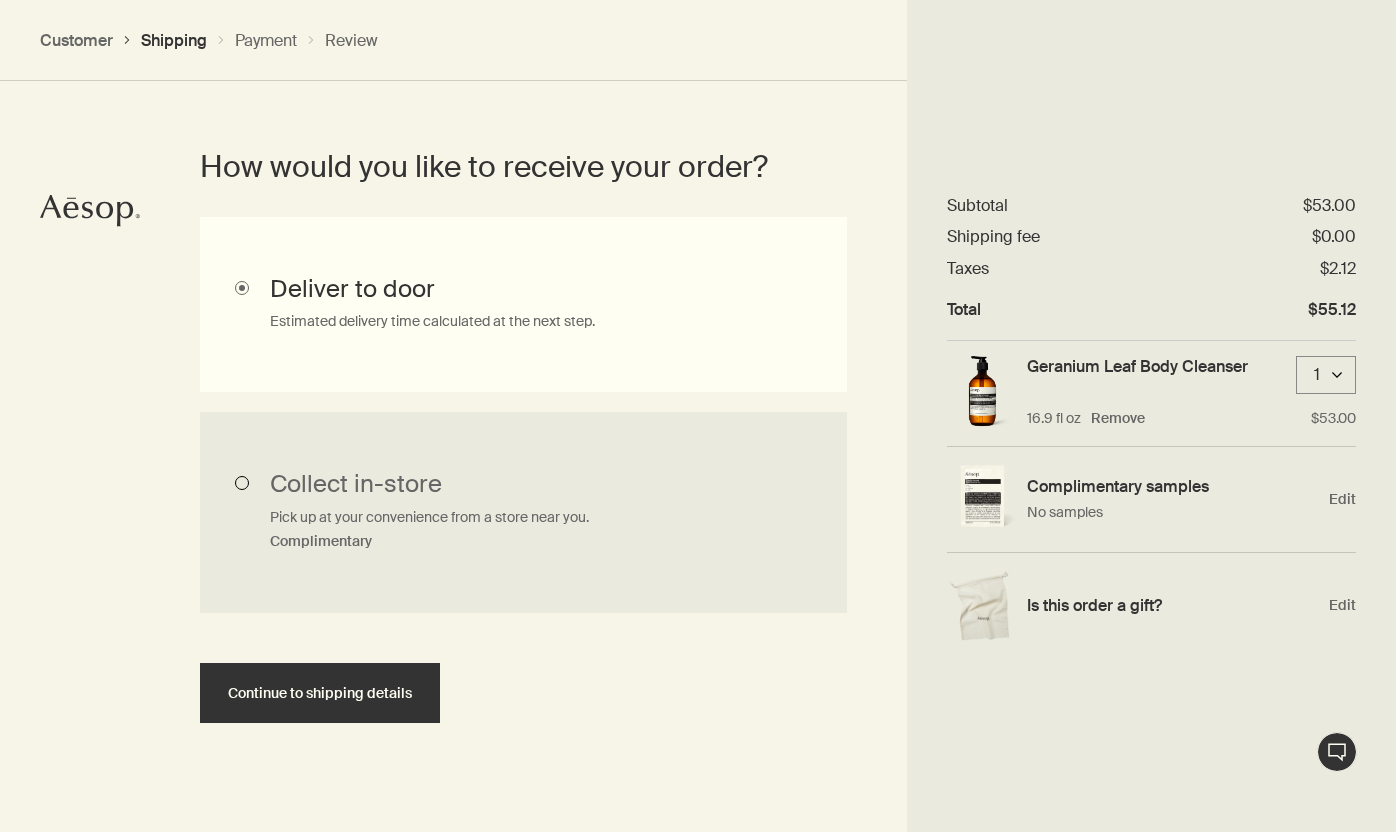 click on "Collect in-store Pick up at your convenience from a store near you. Complimentary Deliver to door Estimated delivery time calculated at the next step." at bounding box center (523, 415) 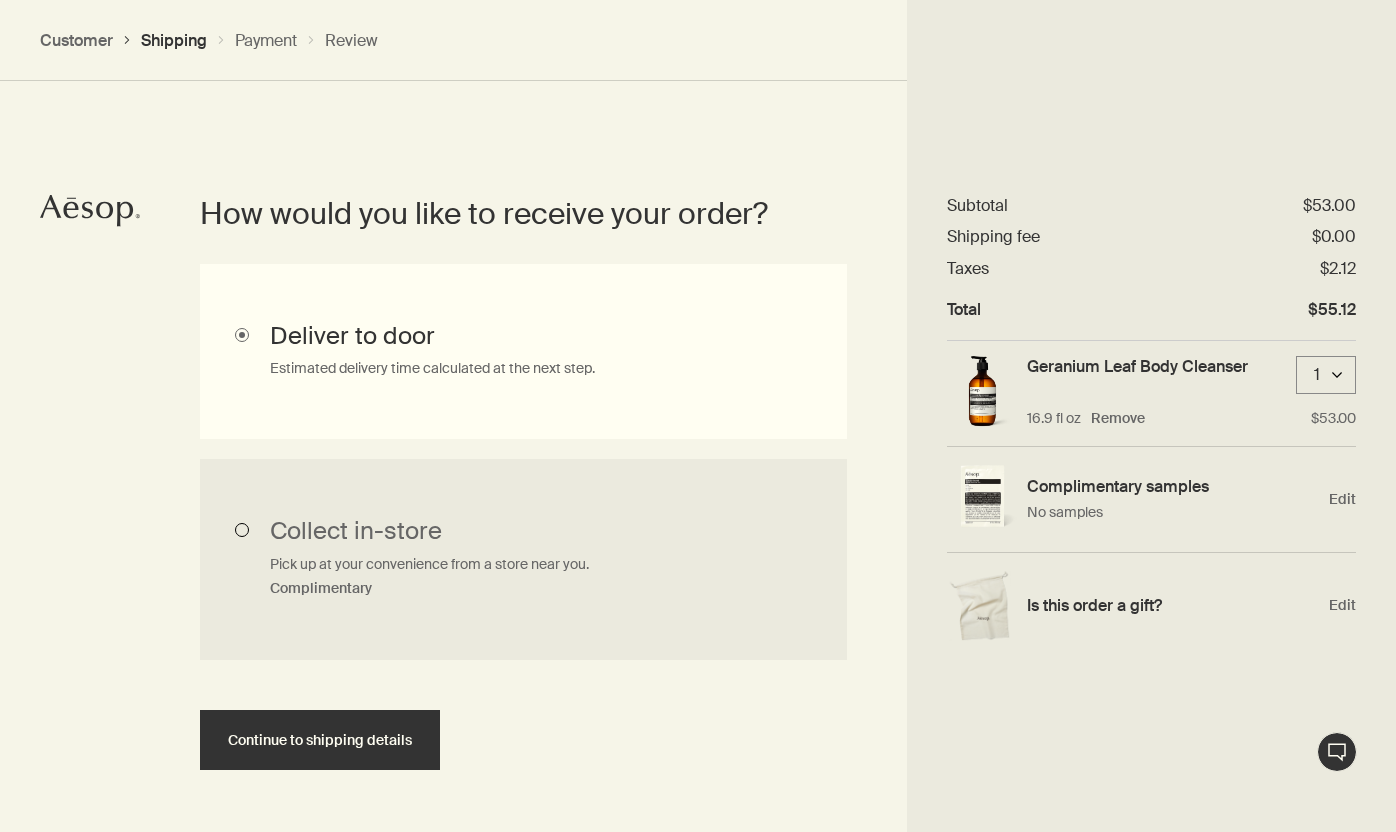 scroll, scrollTop: 448, scrollLeft: 0, axis: vertical 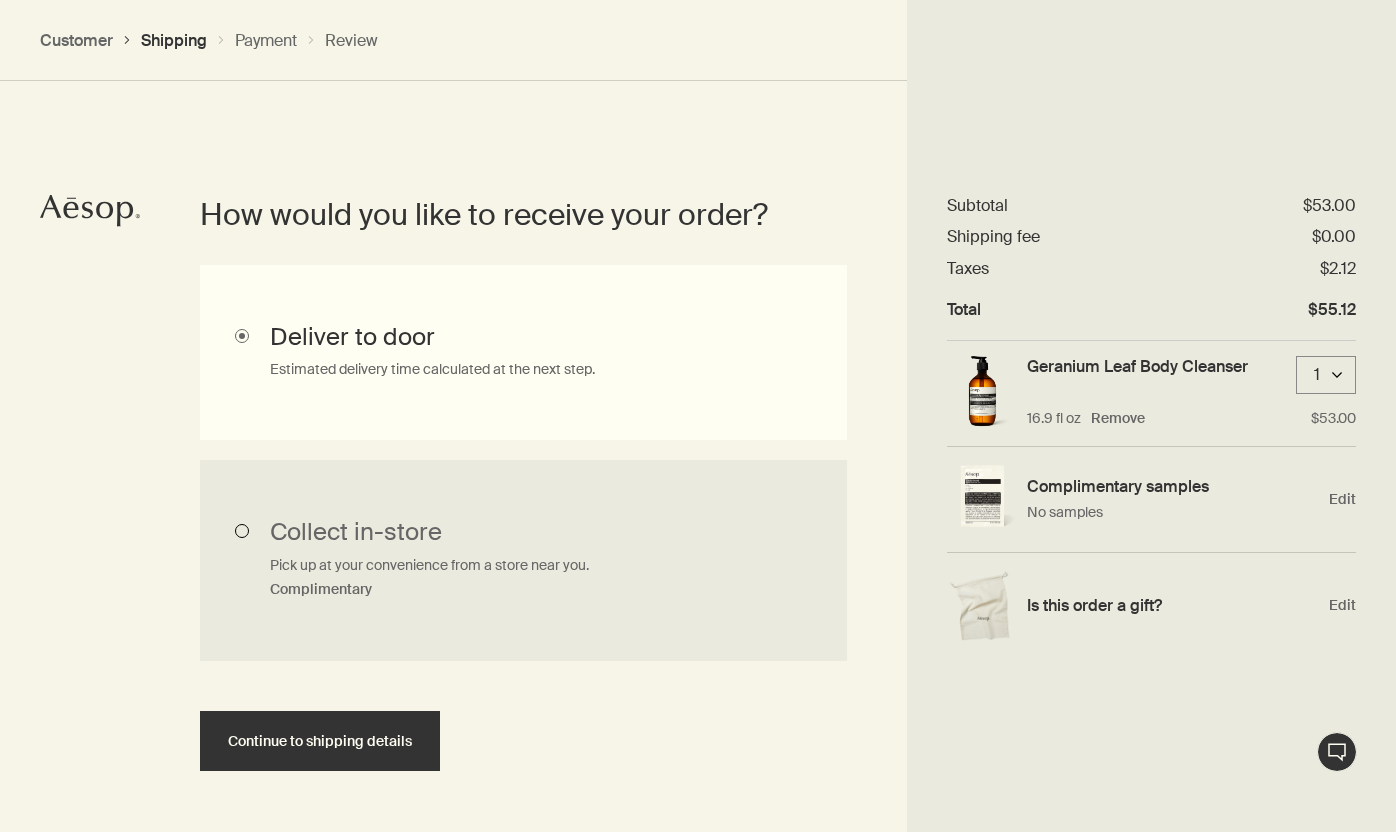 click on "Collect in-store Pick up at your convenience from a store near you. Complimentary" at bounding box center (523, 561) 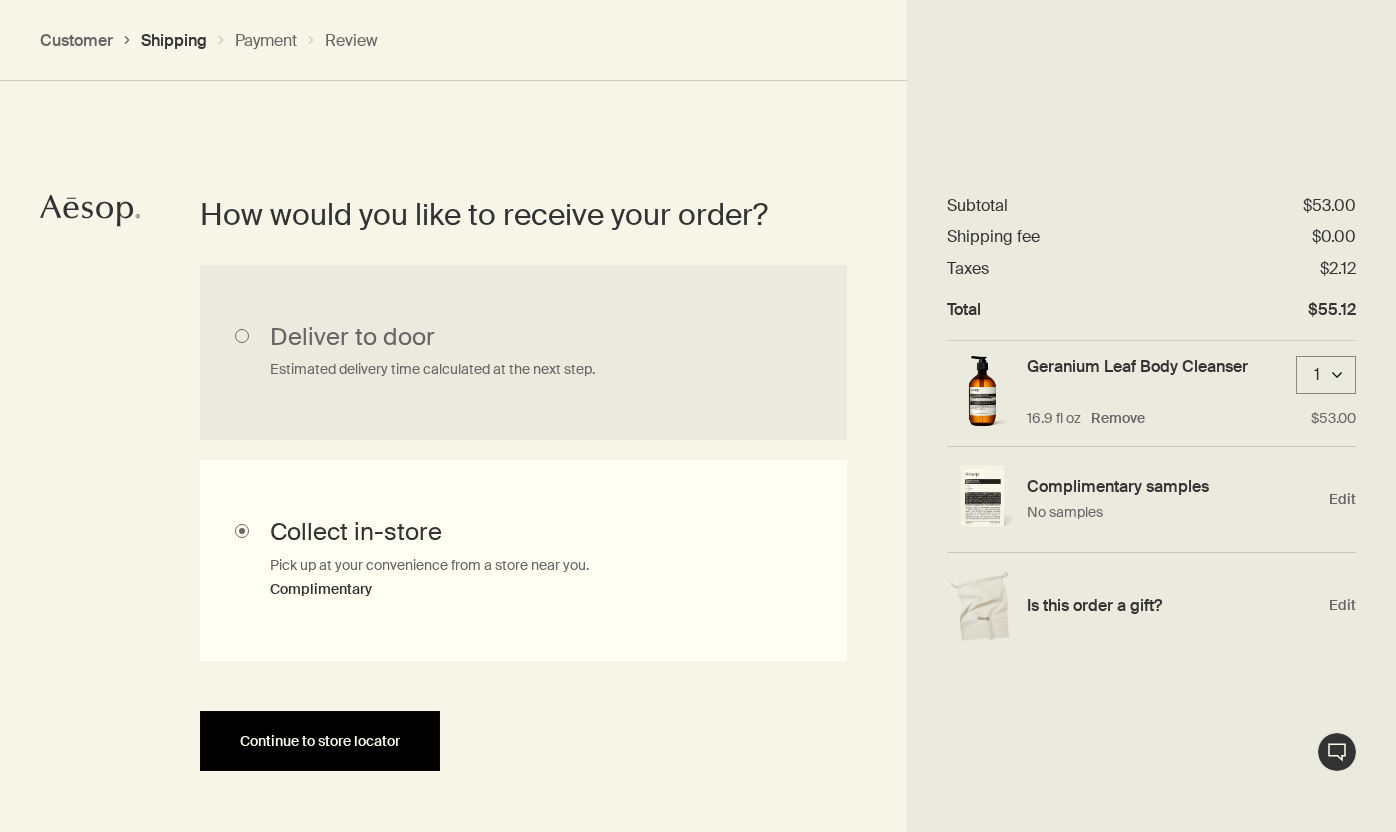 click on "Continue to store locator" at bounding box center (320, 741) 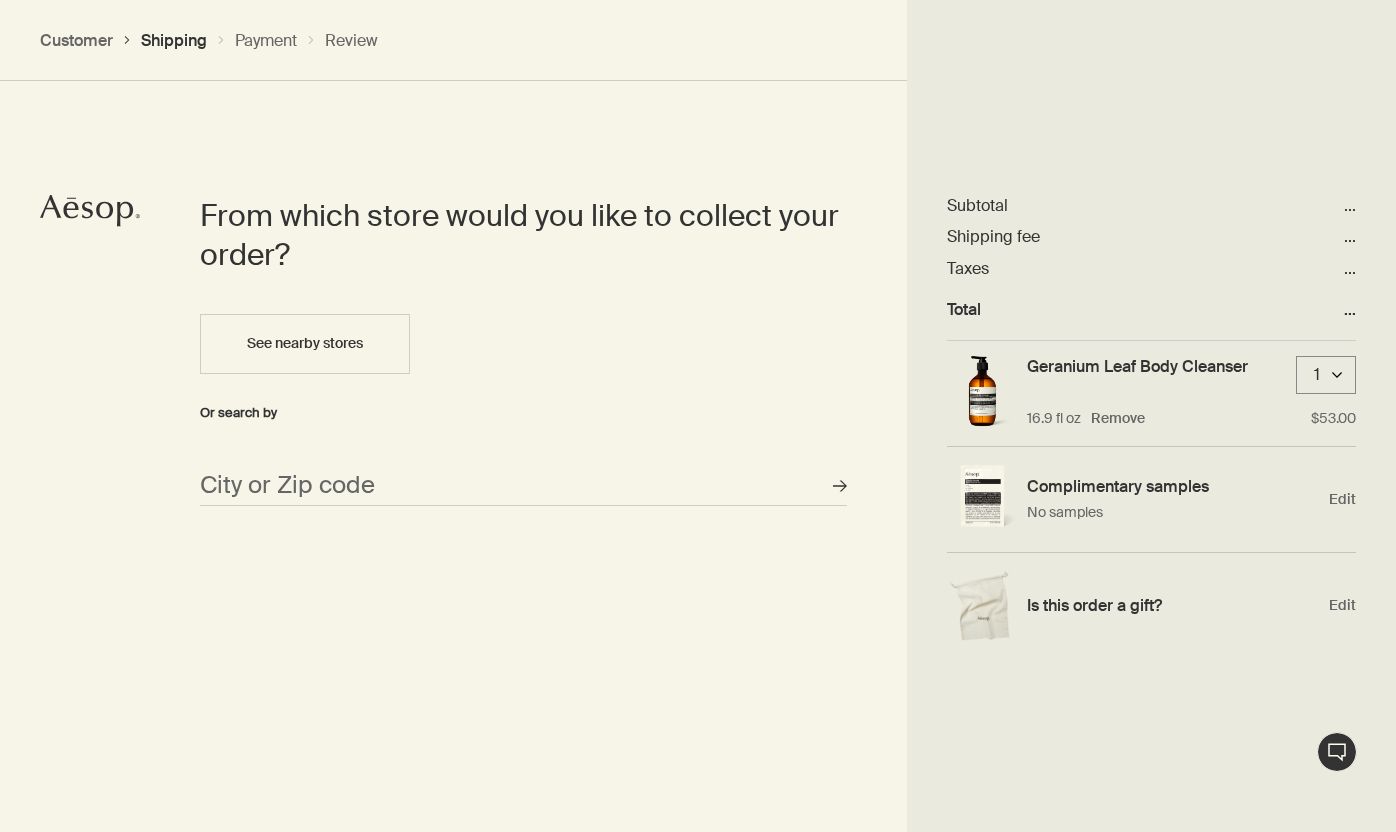 scroll, scrollTop: 865, scrollLeft: 0, axis: vertical 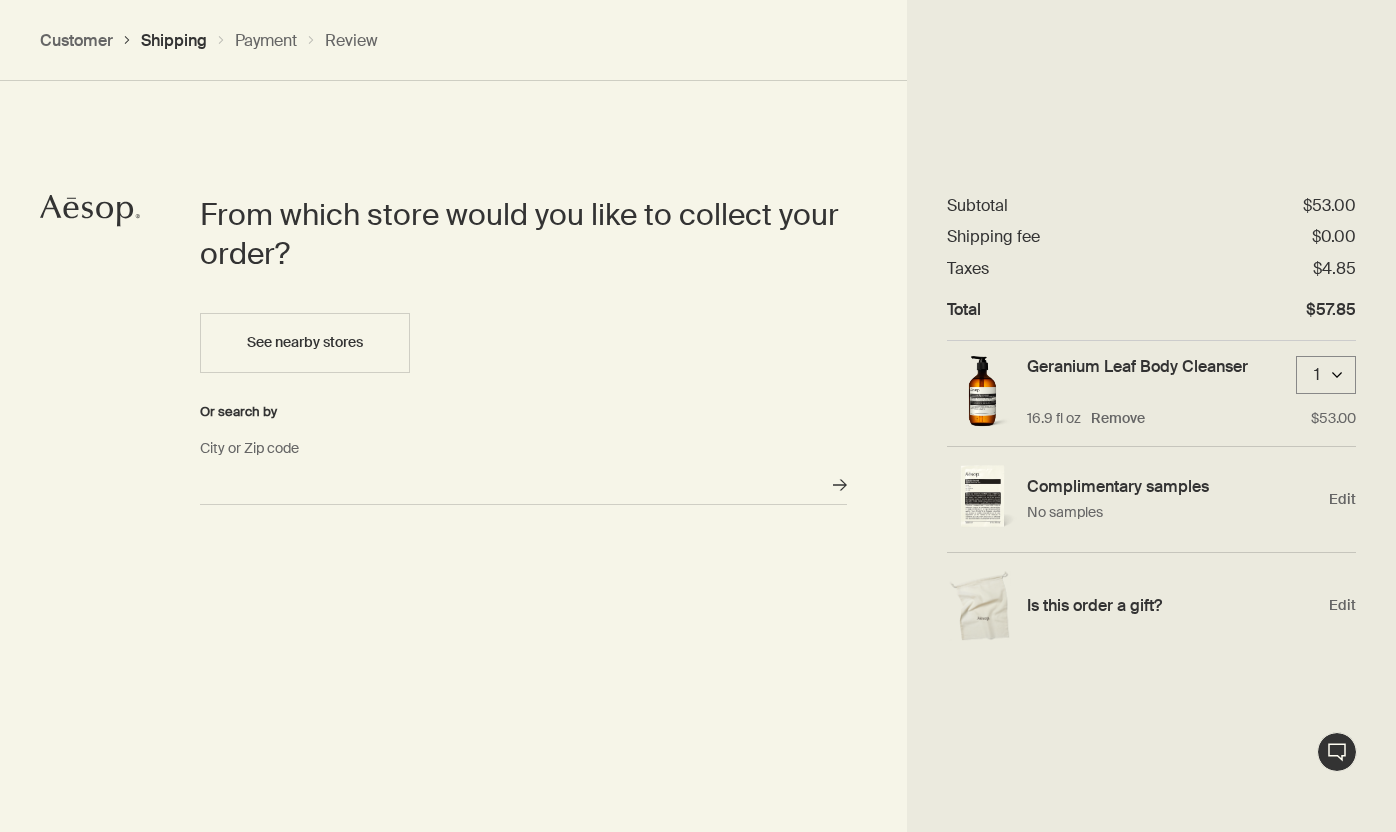 click on "City or Zip code" at bounding box center [523, 485] 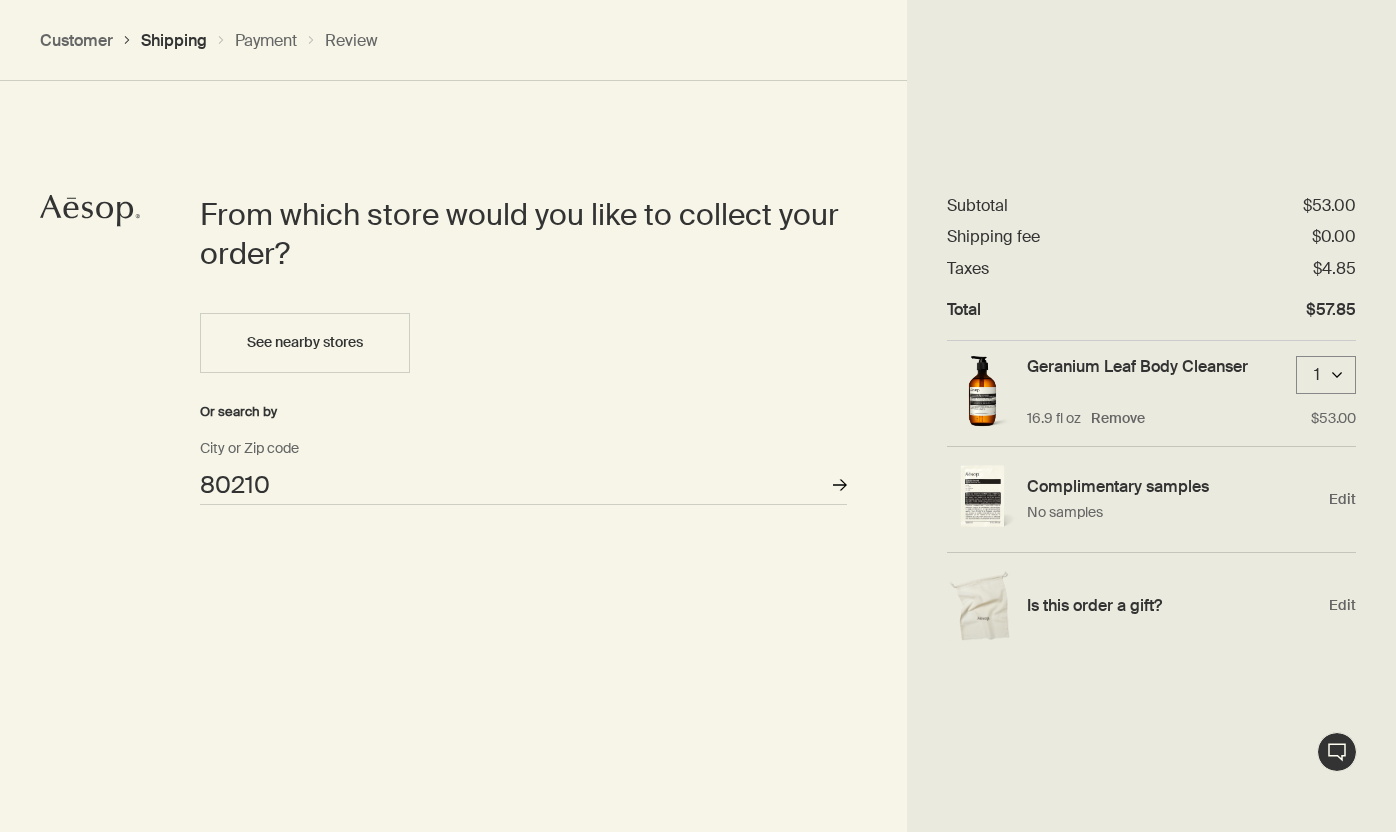 click on "Stores" at bounding box center [840, 485] 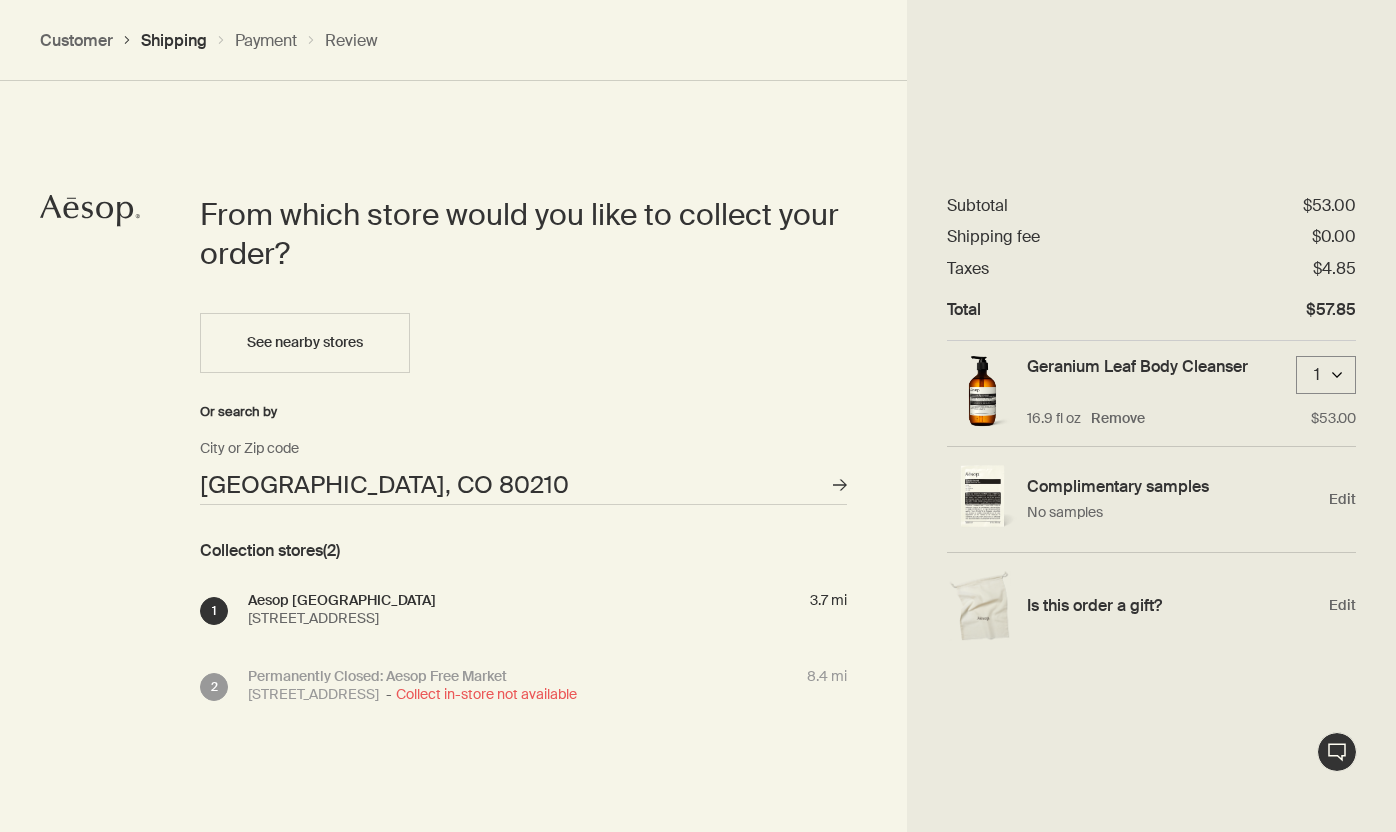 click on "1 Aesop [GEOGRAPHIC_DATA] [STREET_ADDRESS] 3.7 mi" at bounding box center [523, 609] 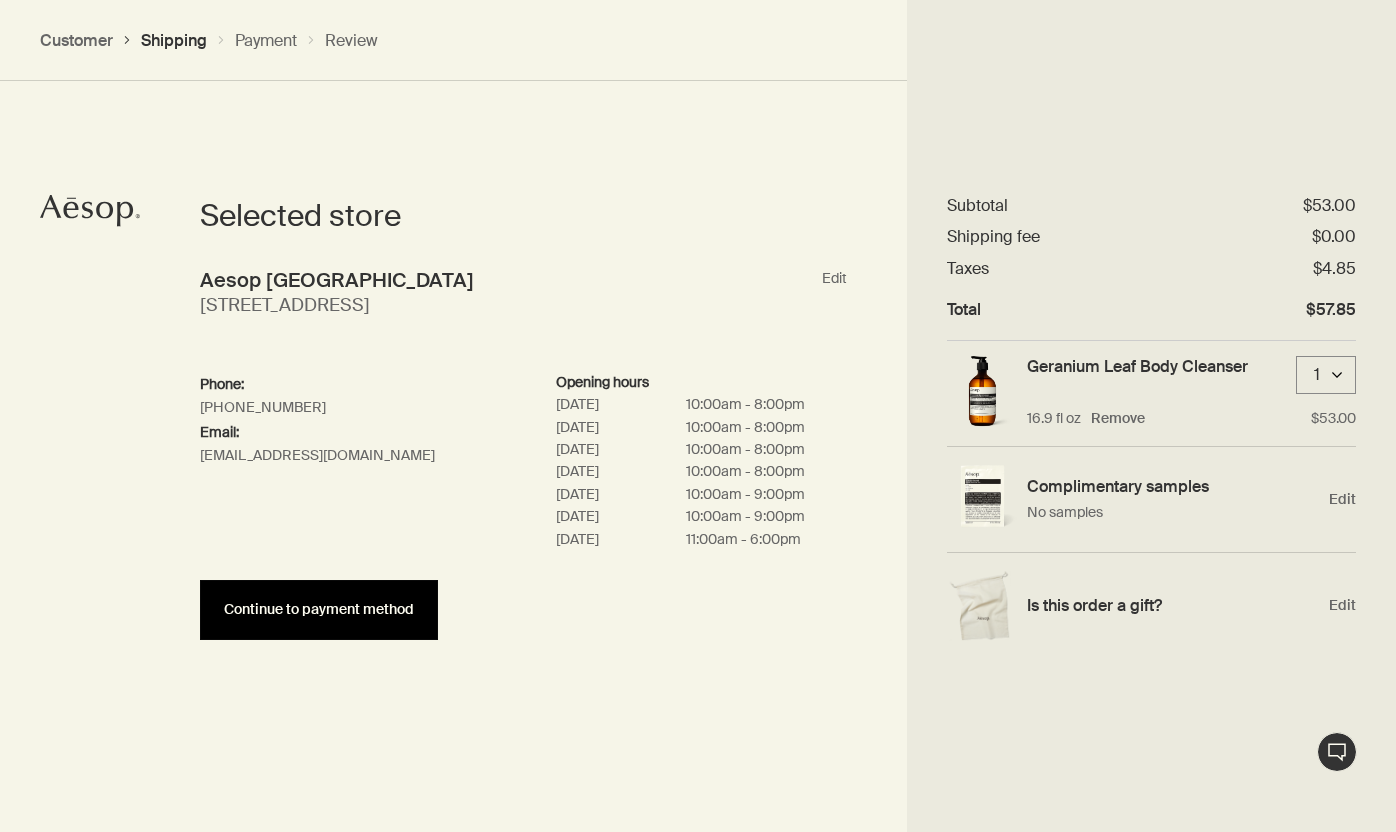 click on "Continue to payment method" at bounding box center [319, 609] 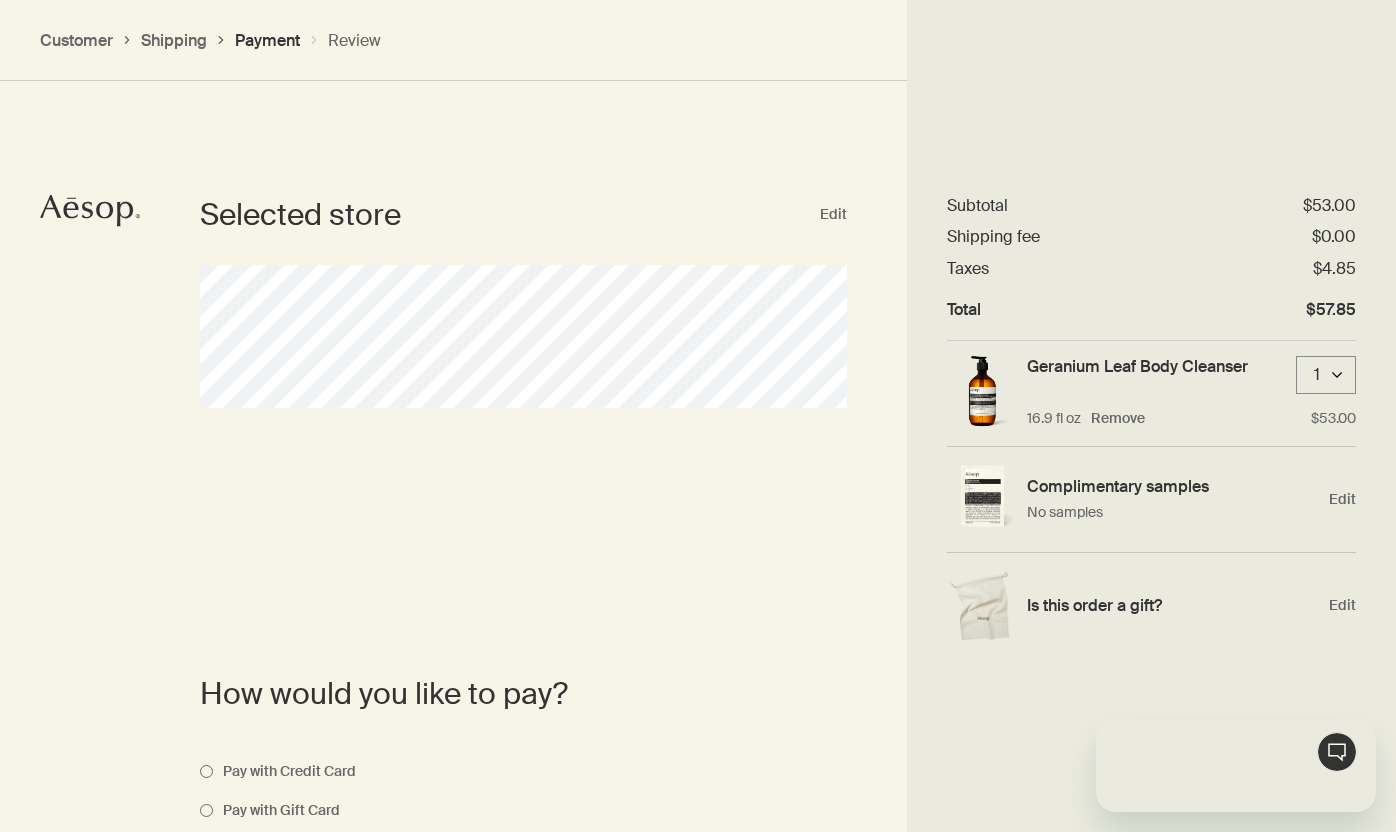 scroll, scrollTop: 0, scrollLeft: 0, axis: both 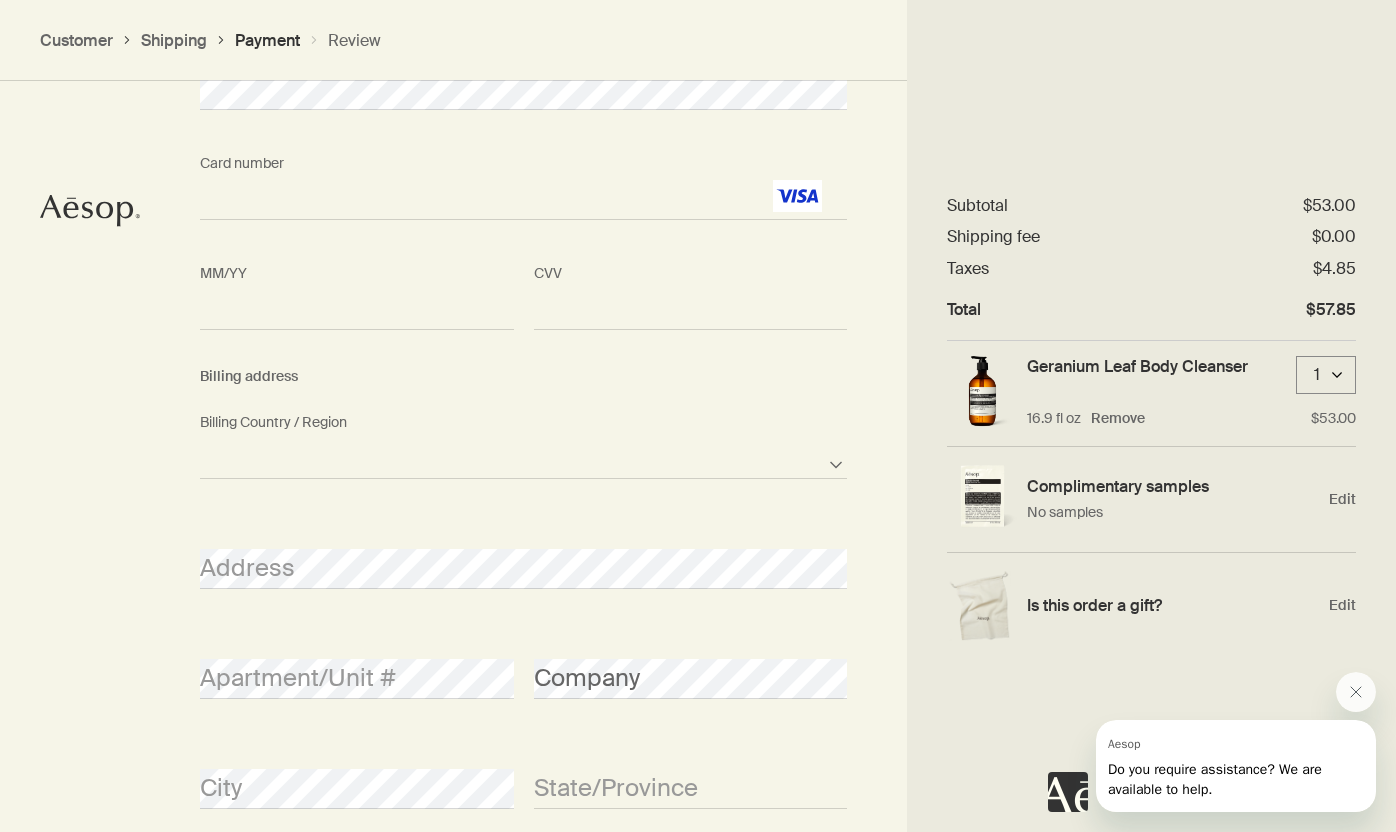 click on "[GEOGRAPHIC_DATA] [GEOGRAPHIC_DATA] [GEOGRAPHIC_DATA] [US_STATE] [GEOGRAPHIC_DATA] [GEOGRAPHIC_DATA] [GEOGRAPHIC_DATA] [GEOGRAPHIC_DATA] [GEOGRAPHIC_DATA] [GEOGRAPHIC_DATA] [GEOGRAPHIC_DATA] [GEOGRAPHIC_DATA] [GEOGRAPHIC_DATA] [GEOGRAPHIC_DATA] [GEOGRAPHIC_DATA] [GEOGRAPHIC_DATA] [GEOGRAPHIC_DATA] [GEOGRAPHIC_DATA] [GEOGRAPHIC_DATA] [GEOGRAPHIC_DATA] [GEOGRAPHIC_DATA] [GEOGRAPHIC_DATA] [GEOGRAPHIC_DATA] [GEOGRAPHIC_DATA] [GEOGRAPHIC_DATA] [GEOGRAPHIC_DATA] [GEOGRAPHIC_DATA] [GEOGRAPHIC_DATA] [GEOGRAPHIC_DATA] [GEOGRAPHIC_DATA] [GEOGRAPHIC_DATA] [GEOGRAPHIC_DATA] [GEOGRAPHIC_DATA] [GEOGRAPHIC_DATA] [GEOGRAPHIC_DATA] [GEOGRAPHIC_DATA] [GEOGRAPHIC_DATA] [GEOGRAPHIC_DATA] [GEOGRAPHIC_DATA] [GEOGRAPHIC_DATA] [GEOGRAPHIC_DATA] [GEOGRAPHIC_DATA] [GEOGRAPHIC_DATA] [GEOGRAPHIC_DATA] [GEOGRAPHIC_DATA] [GEOGRAPHIC_DATA] [GEOGRAPHIC_DATA] [GEOGRAPHIC_DATA] [GEOGRAPHIC_DATA] [GEOGRAPHIC_DATA] [GEOGRAPHIC_DATA] [GEOGRAPHIC_DATA] [GEOGRAPHIC_DATA] [GEOGRAPHIC_DATA] [GEOGRAPHIC_DATA] [GEOGRAPHIC_DATA] [GEOGRAPHIC_DATA] [GEOGRAPHIC_DATA] [GEOGRAPHIC_DATA] [GEOGRAPHIC_DATA] [GEOGRAPHIC_DATA] [GEOGRAPHIC_DATA] [GEOGRAPHIC_DATA] [GEOGRAPHIC_DATA] [GEOGRAPHIC_DATA] [GEOGRAPHIC_DATA] [GEOGRAPHIC_DATA] [GEOGRAPHIC_DATA] [GEOGRAPHIC_DATA] [GEOGRAPHIC_DATA] [GEOGRAPHIC_DATA] [GEOGRAPHIC_DATA] [GEOGRAPHIC_DATA] [GEOGRAPHIC_DATA] [GEOGRAPHIC_DATA] [GEOGRAPHIC_DATA] [GEOGRAPHIC_DATA] [GEOGRAPHIC_DATA] [US_STATE] [GEOGRAPHIC_DATA] [GEOGRAPHIC_DATA] [GEOGRAPHIC_DATA] [GEOGRAPHIC_DATA] [GEOGRAPHIC_DATA] [GEOGRAPHIC_DATA] [US_STATE] [GEOGRAPHIC_DATA] [GEOGRAPHIC_DATA] [GEOGRAPHIC_DATA] [GEOGRAPHIC_DATA] [GEOGRAPHIC_DATA] [GEOGRAPHIC_DATA] [GEOGRAPHIC_DATA] [GEOGRAPHIC_DATA], [GEOGRAPHIC_DATA] [GEOGRAPHIC_DATA] [GEOGRAPHIC_DATA] [GEOGRAPHIC_DATA] [GEOGRAPHIC_DATA] [GEOGRAPHIC_DATA] [GEOGRAPHIC_DATA] [GEOGRAPHIC_DATA] [GEOGRAPHIC_DATA]" at bounding box center [523, 459] 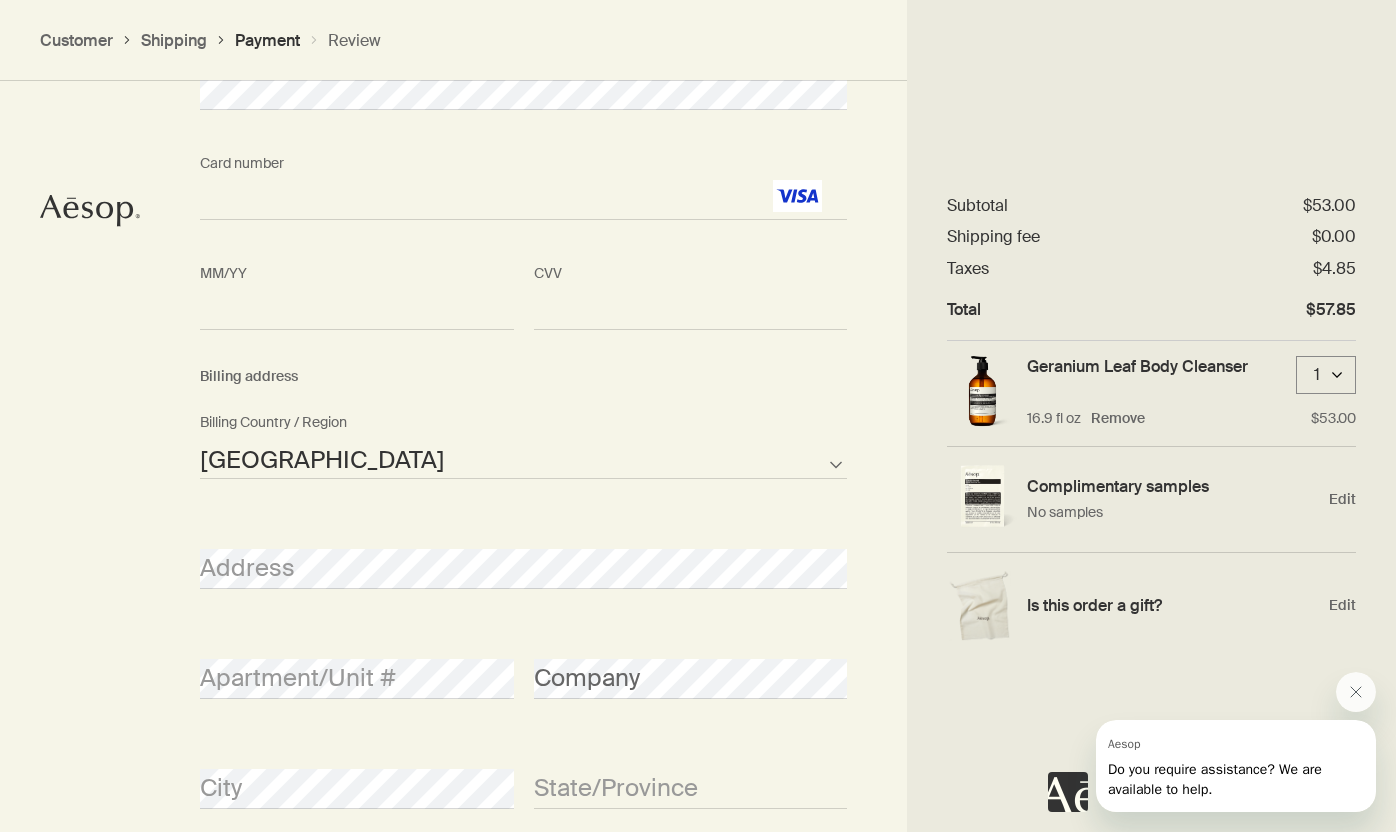 select on "US" 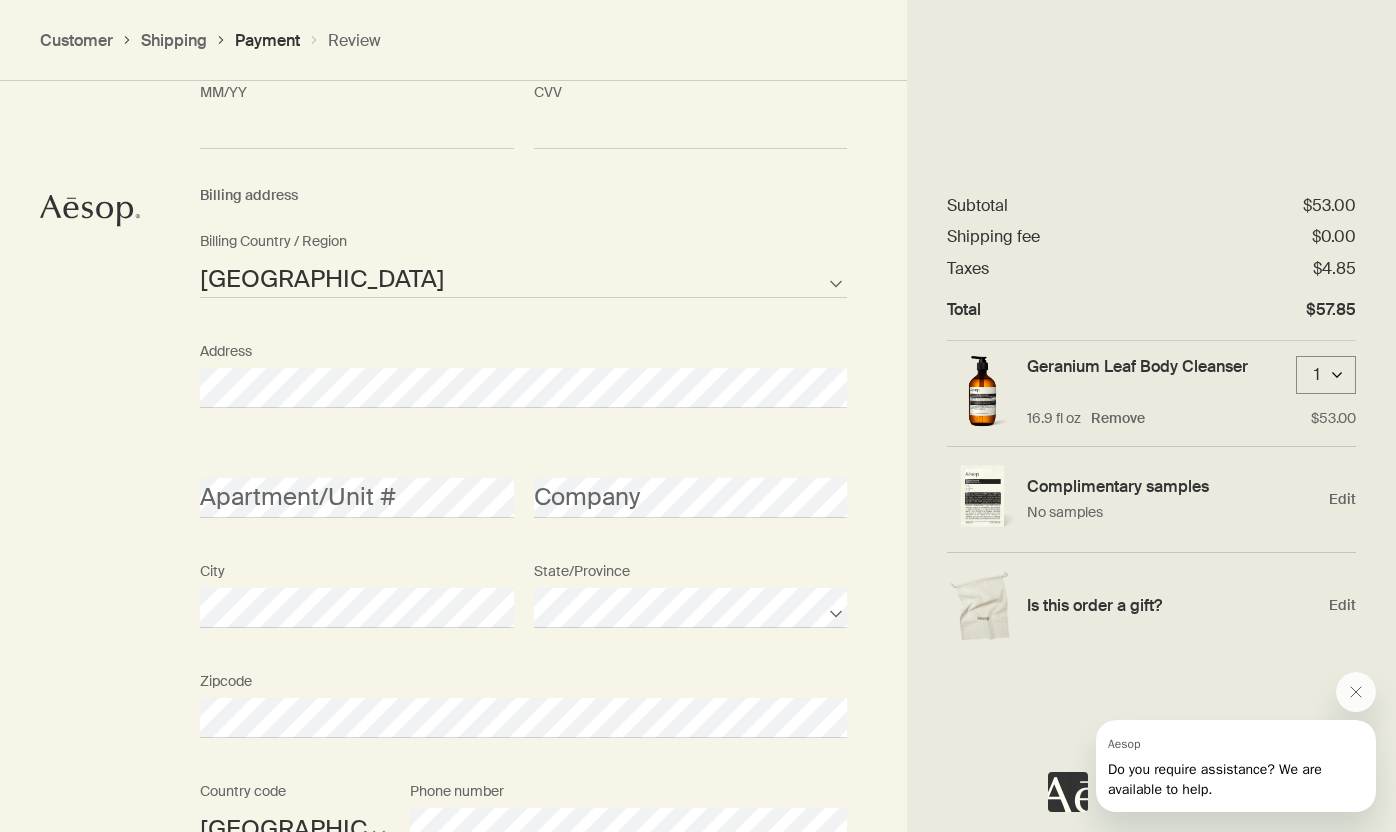 scroll, scrollTop: 2280, scrollLeft: 0, axis: vertical 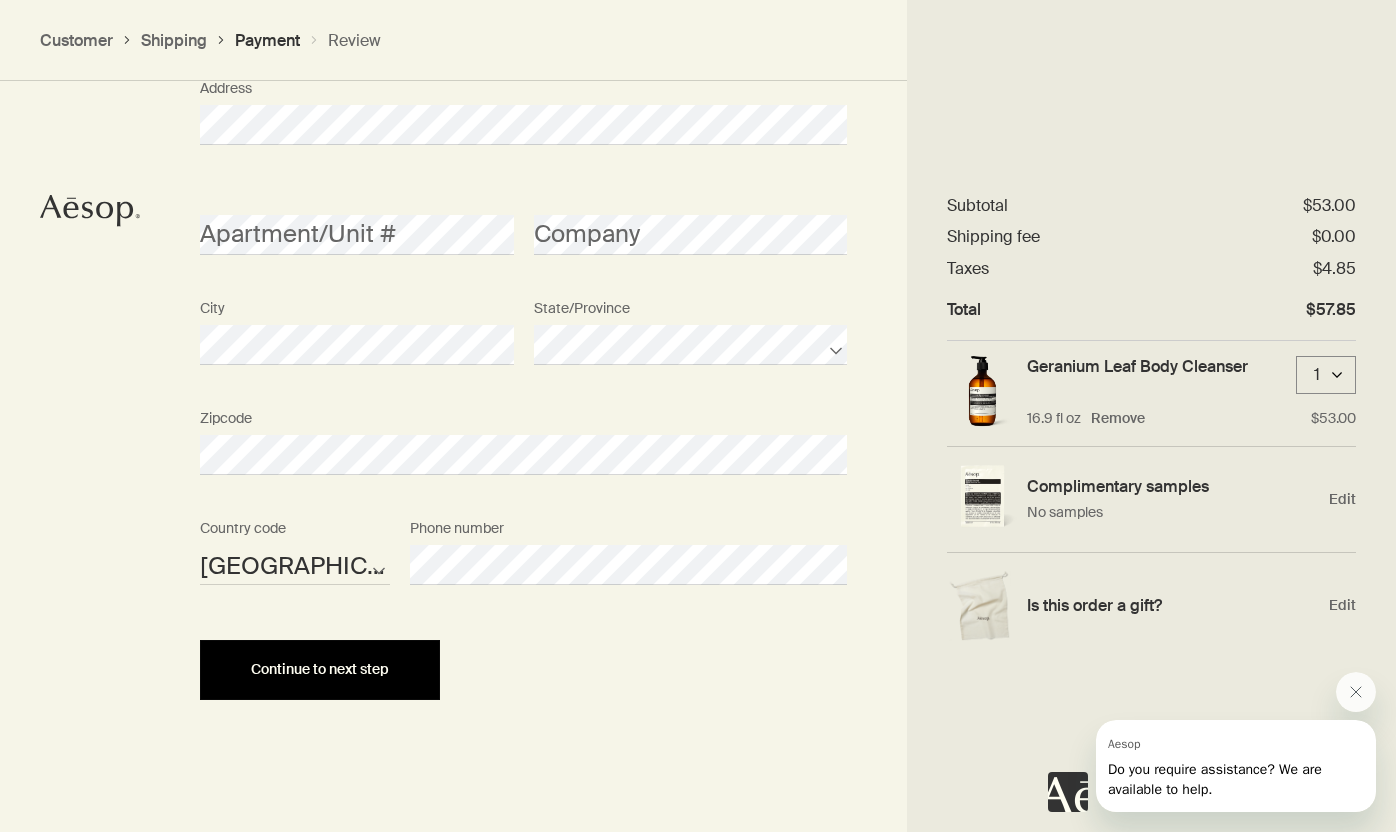 click on "Continue to next step" at bounding box center (320, 670) 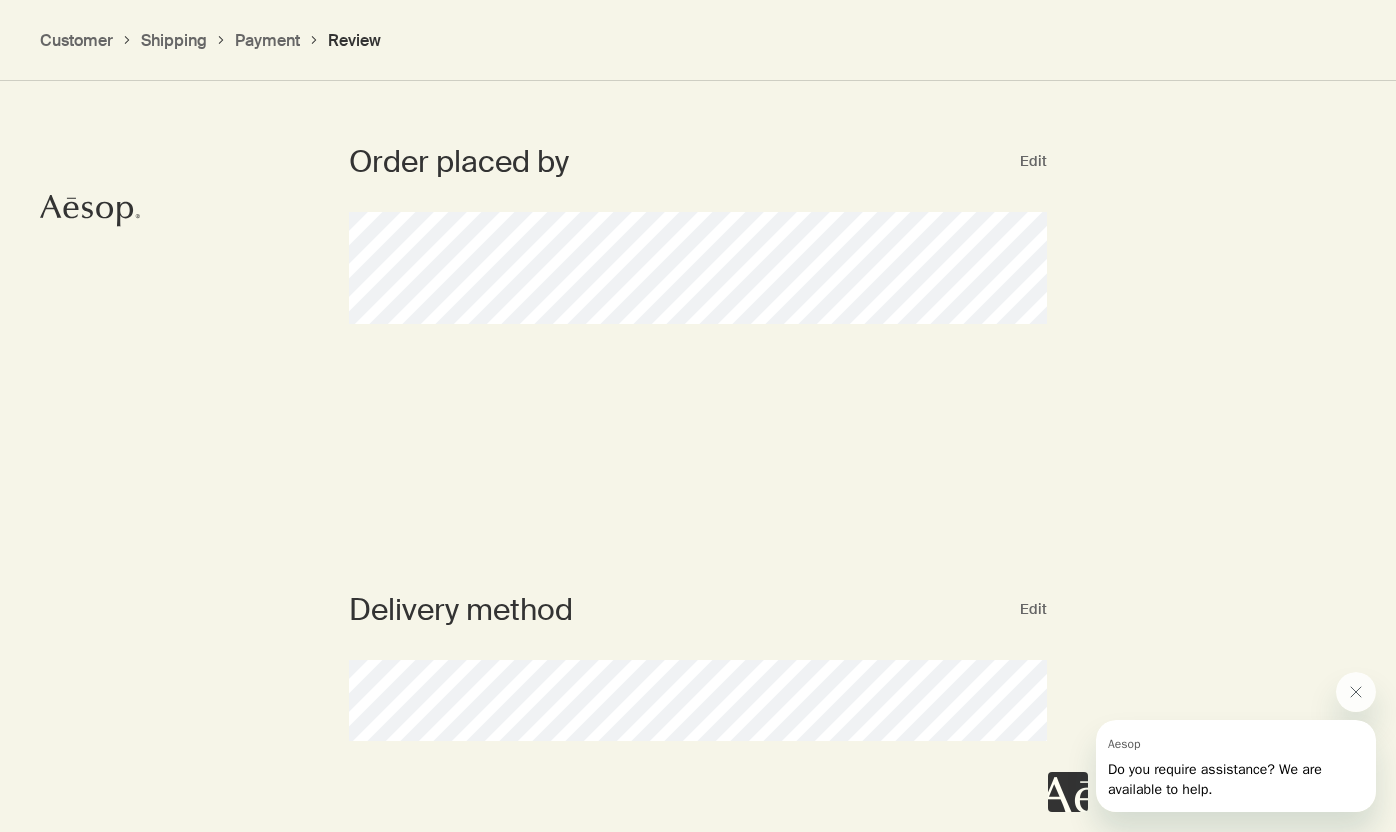 scroll, scrollTop: 15, scrollLeft: 0, axis: vertical 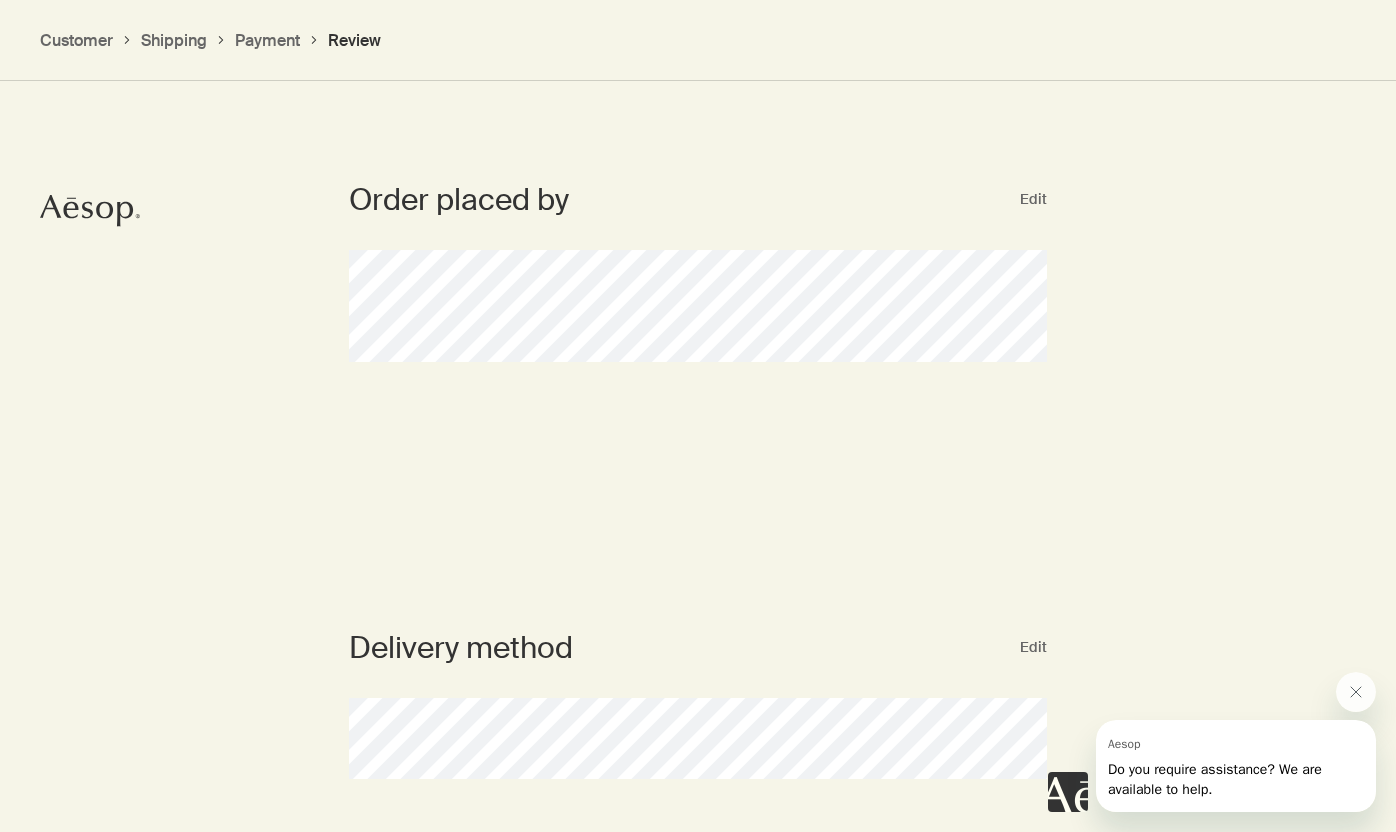 click on "Delivery method Edit" at bounding box center (698, 703) 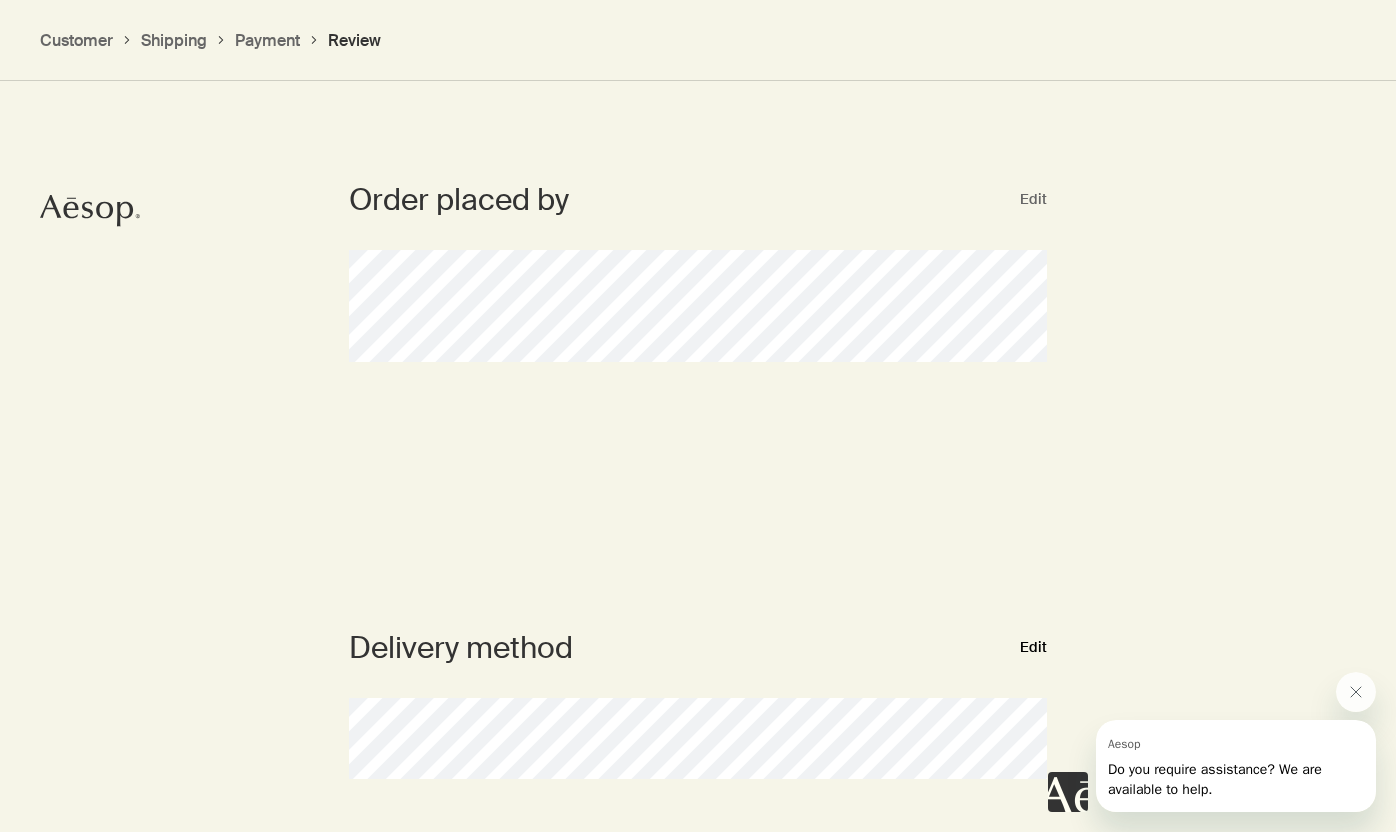 click on "Edit" at bounding box center [1033, 648] 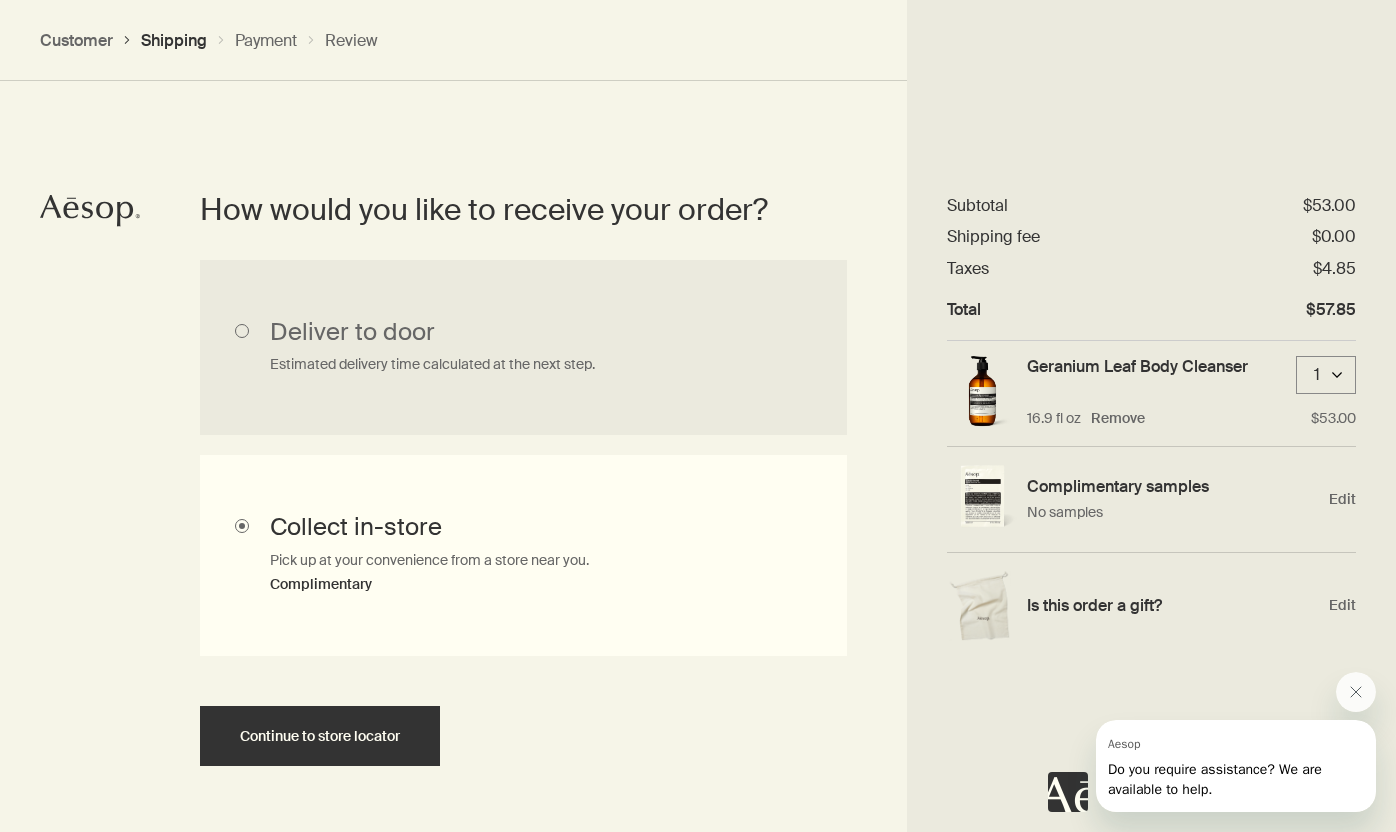 scroll, scrollTop: 448, scrollLeft: 0, axis: vertical 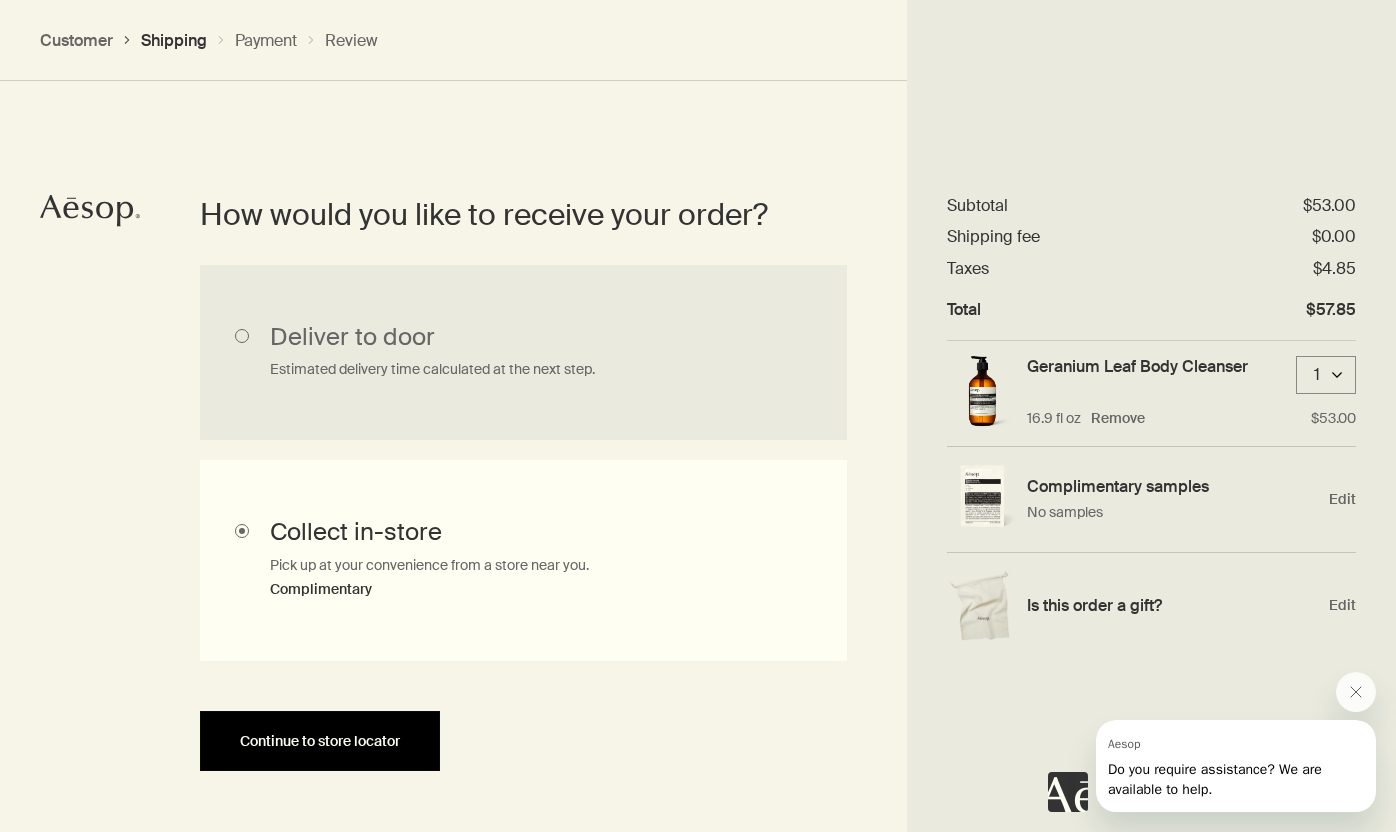 click on "Continue to store locator" at bounding box center [320, 741] 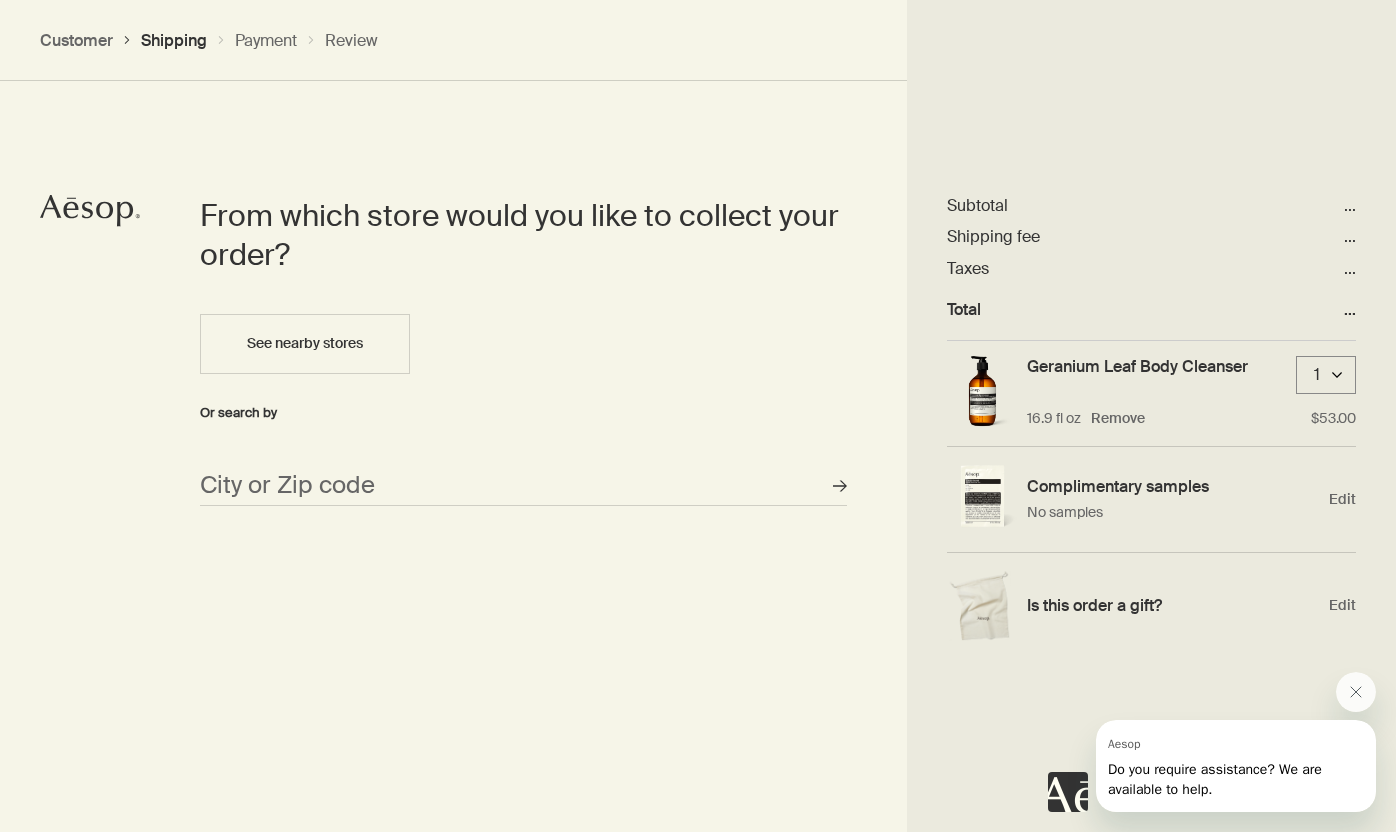 scroll, scrollTop: 865, scrollLeft: 0, axis: vertical 